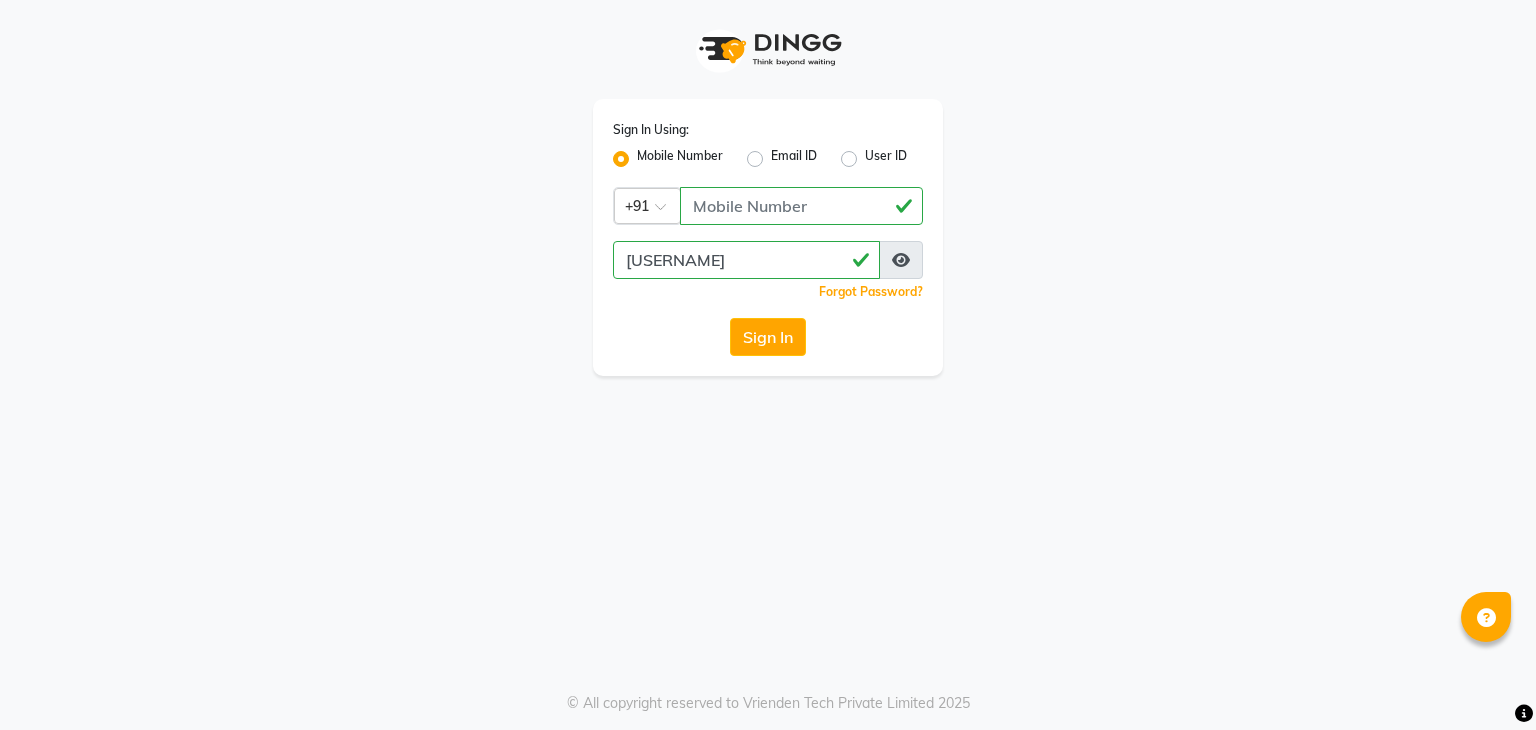 scroll, scrollTop: 0, scrollLeft: 0, axis: both 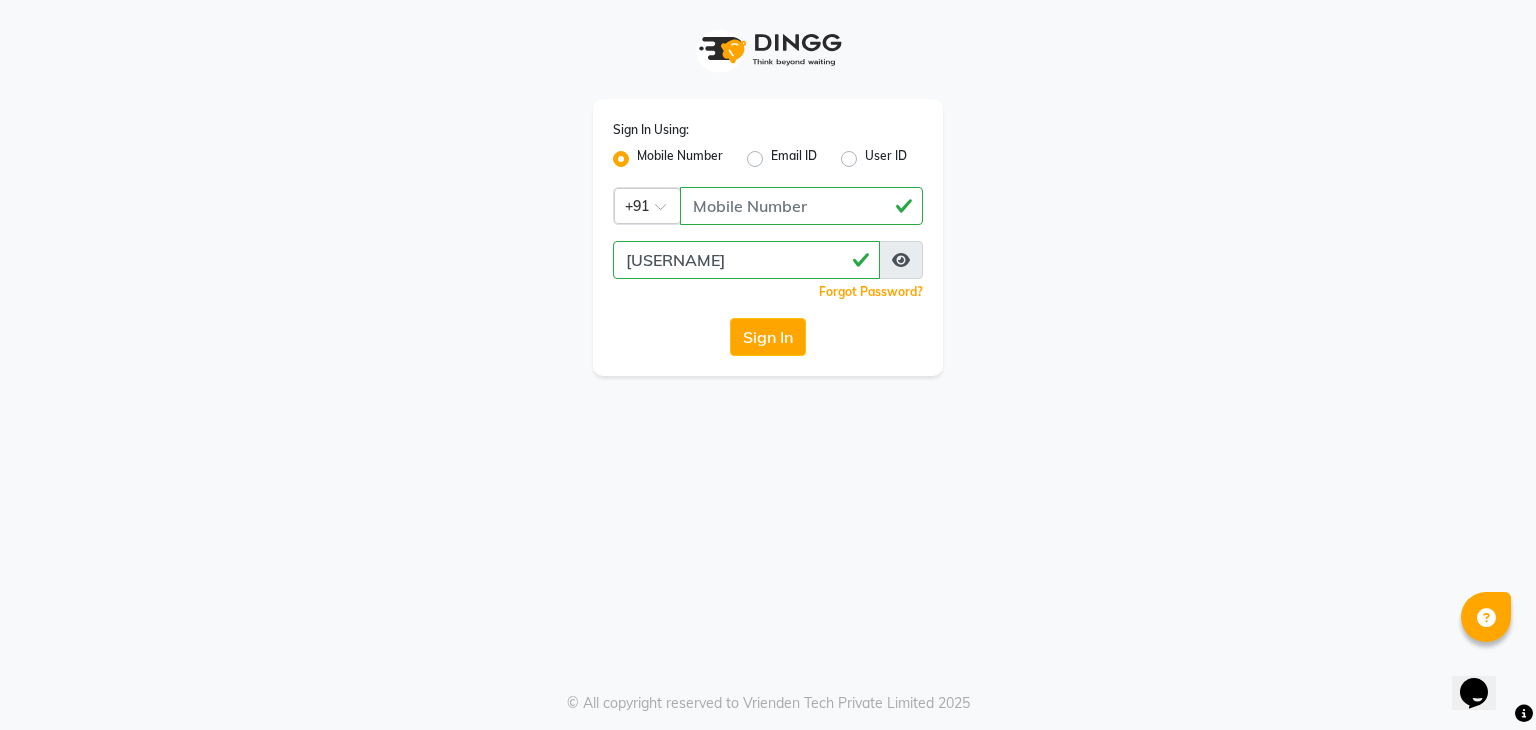 click on "User ID" 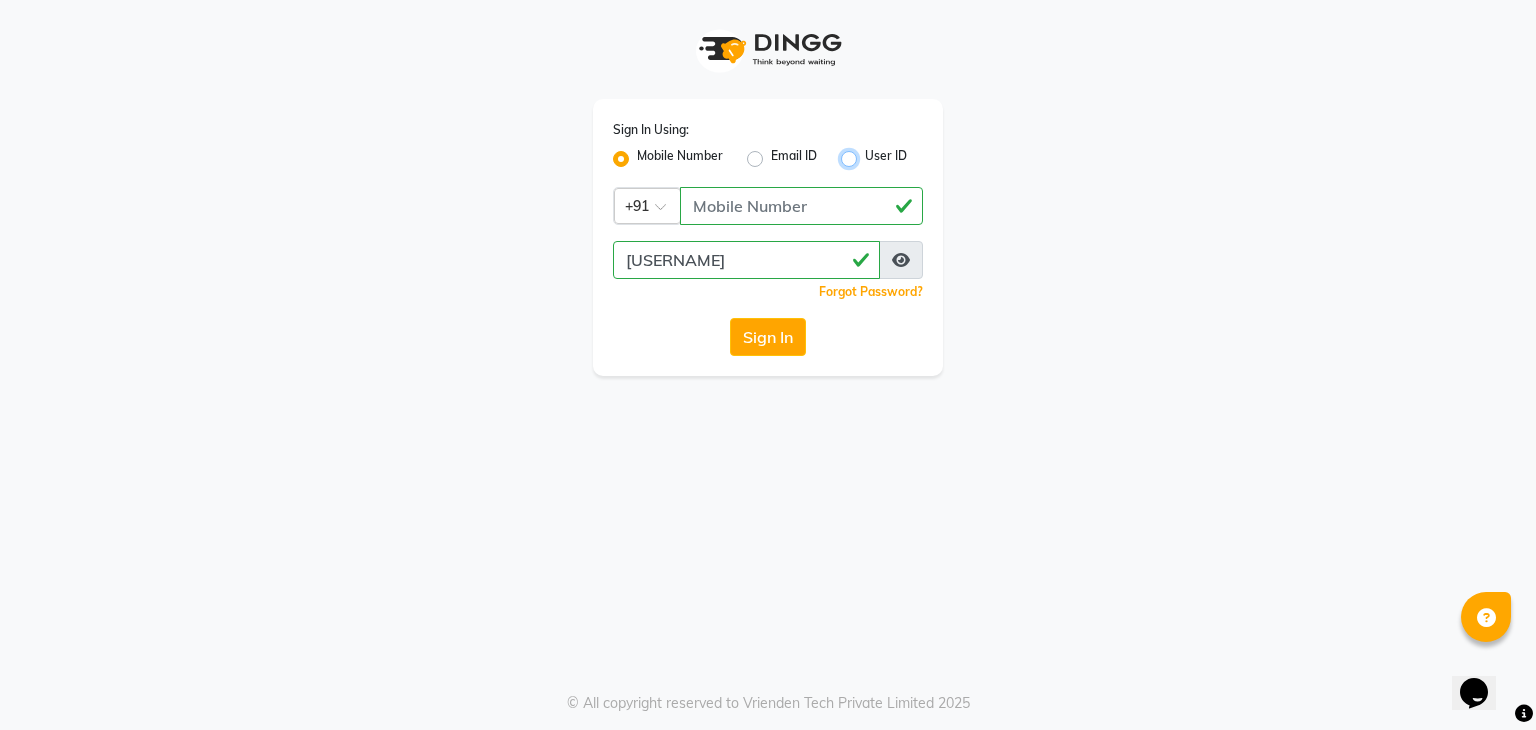 click on "User ID" at bounding box center [871, 153] 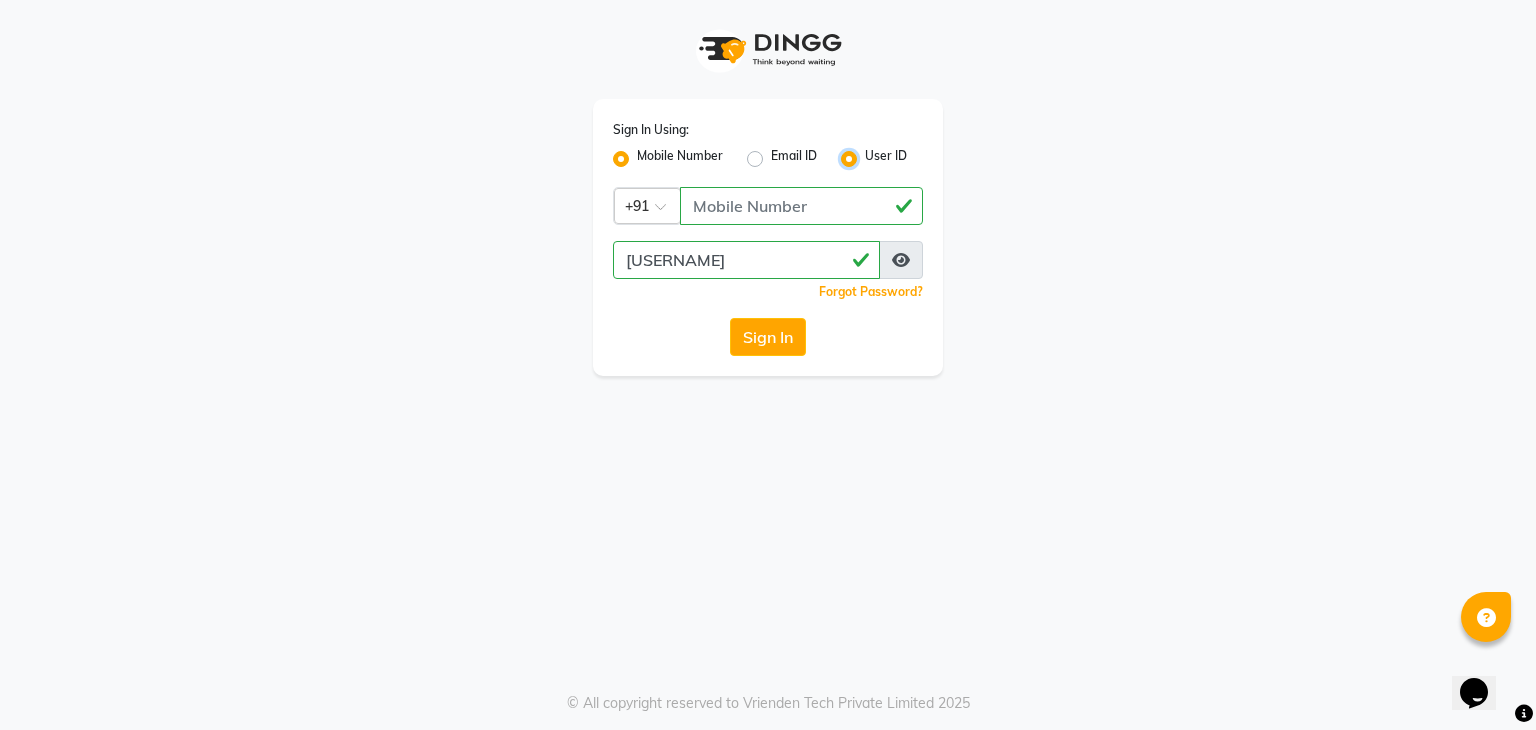 radio on "false" 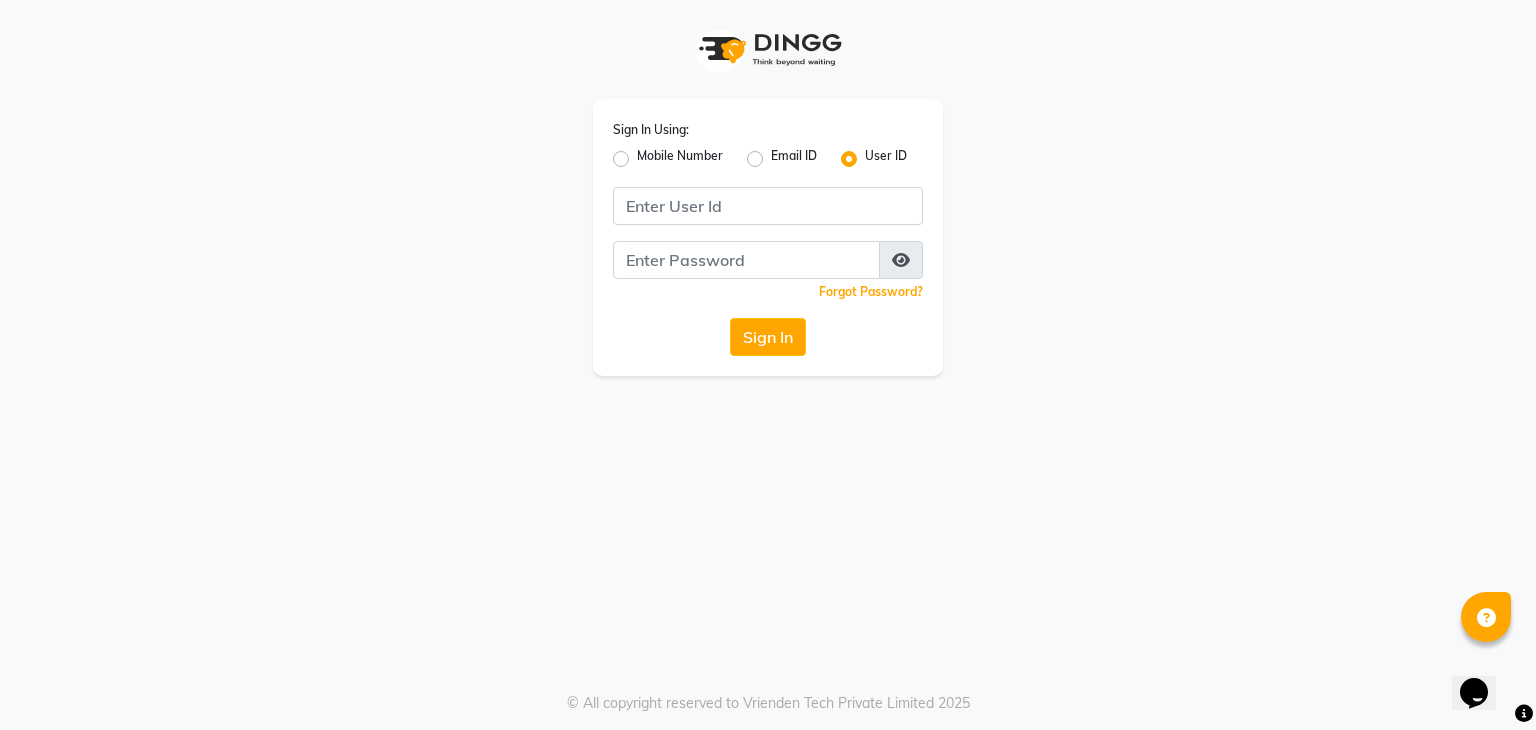 click on "Mobile Number" 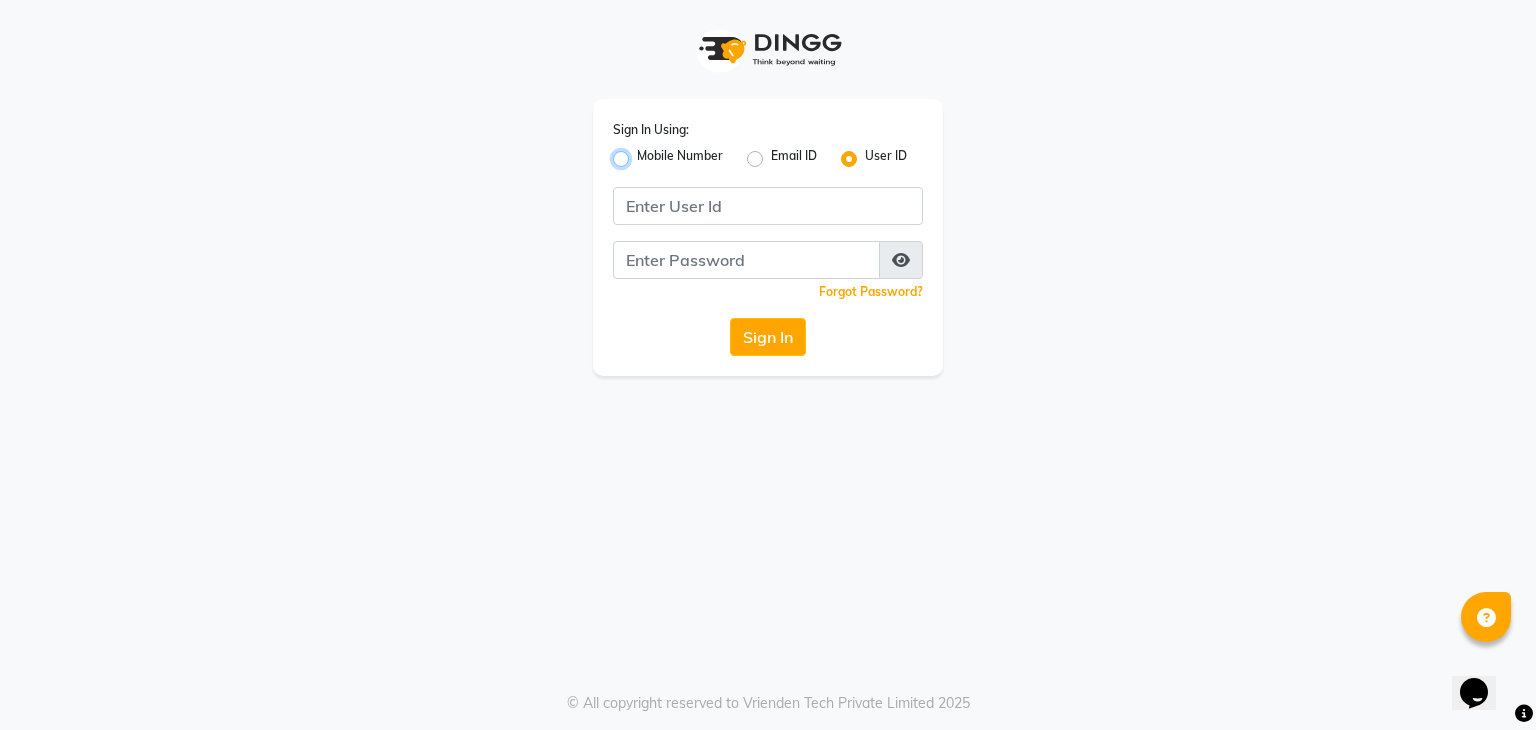 radio on "true" 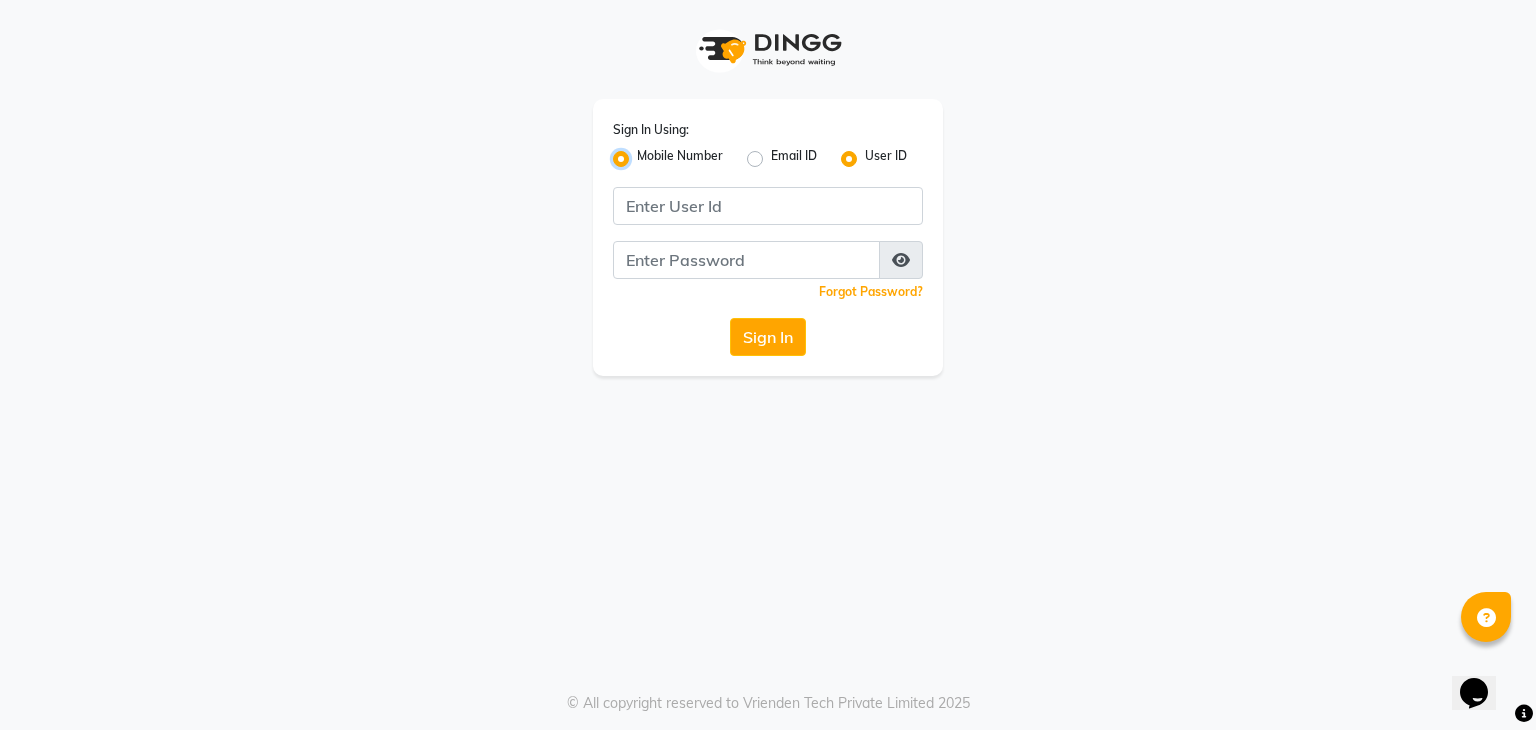 radio on "false" 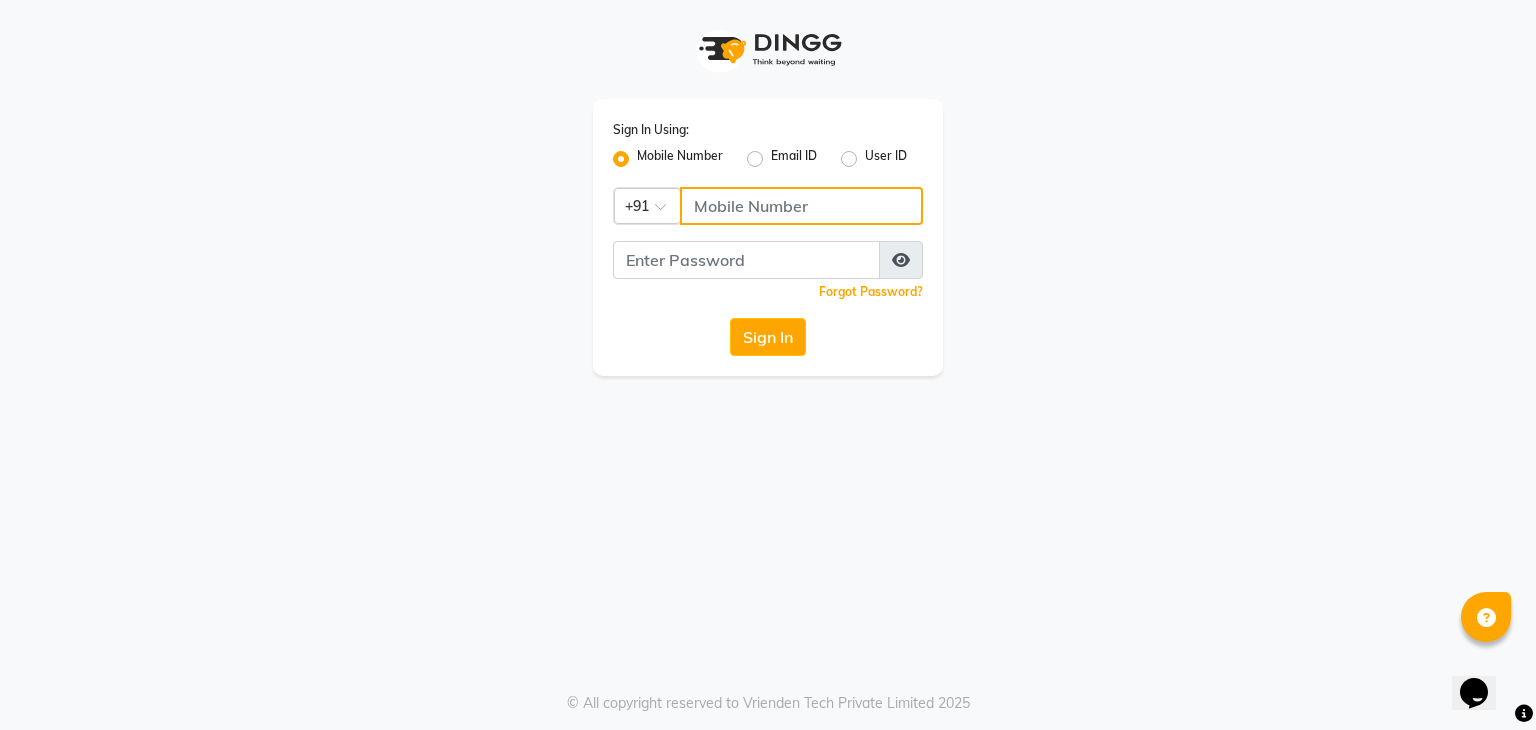 click 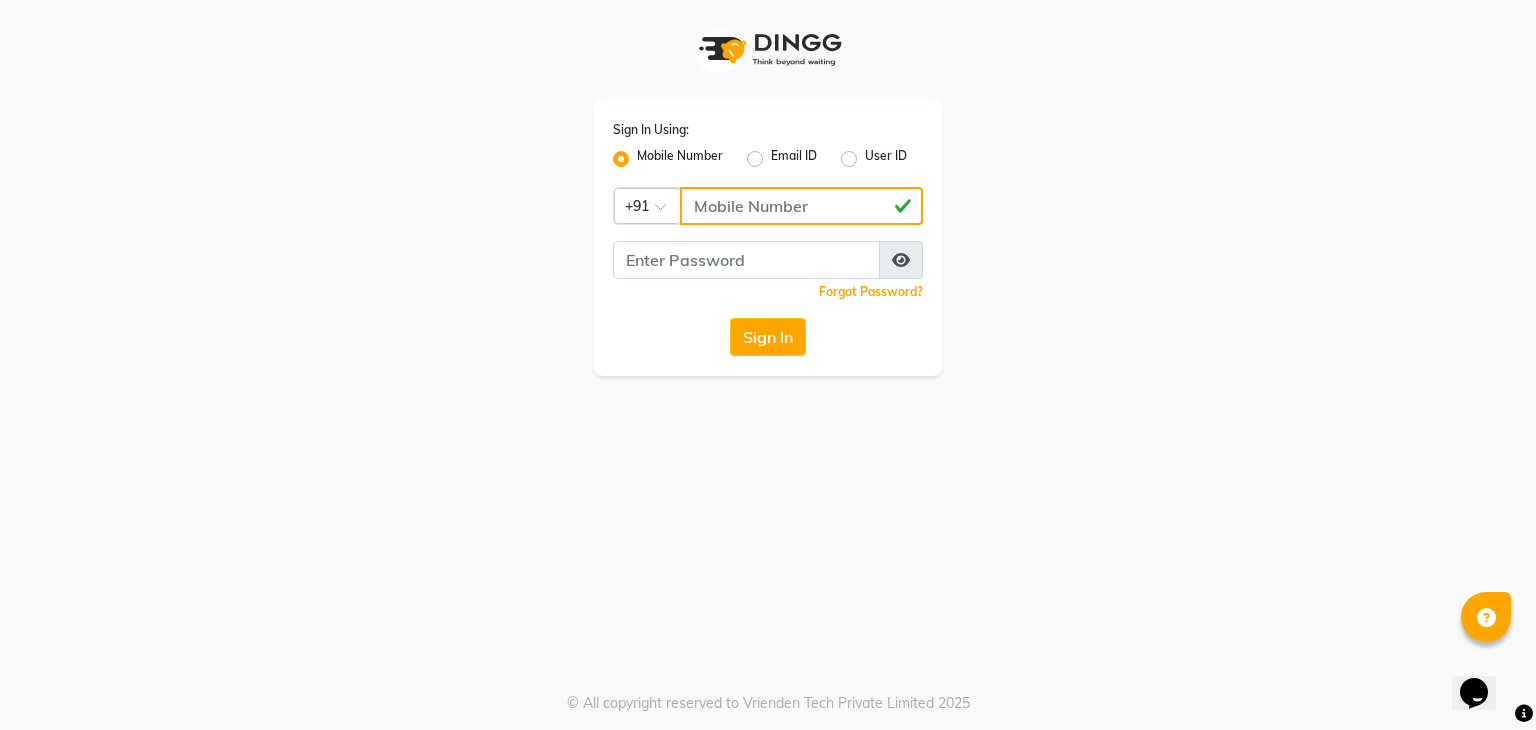 type on "[PHONE]" 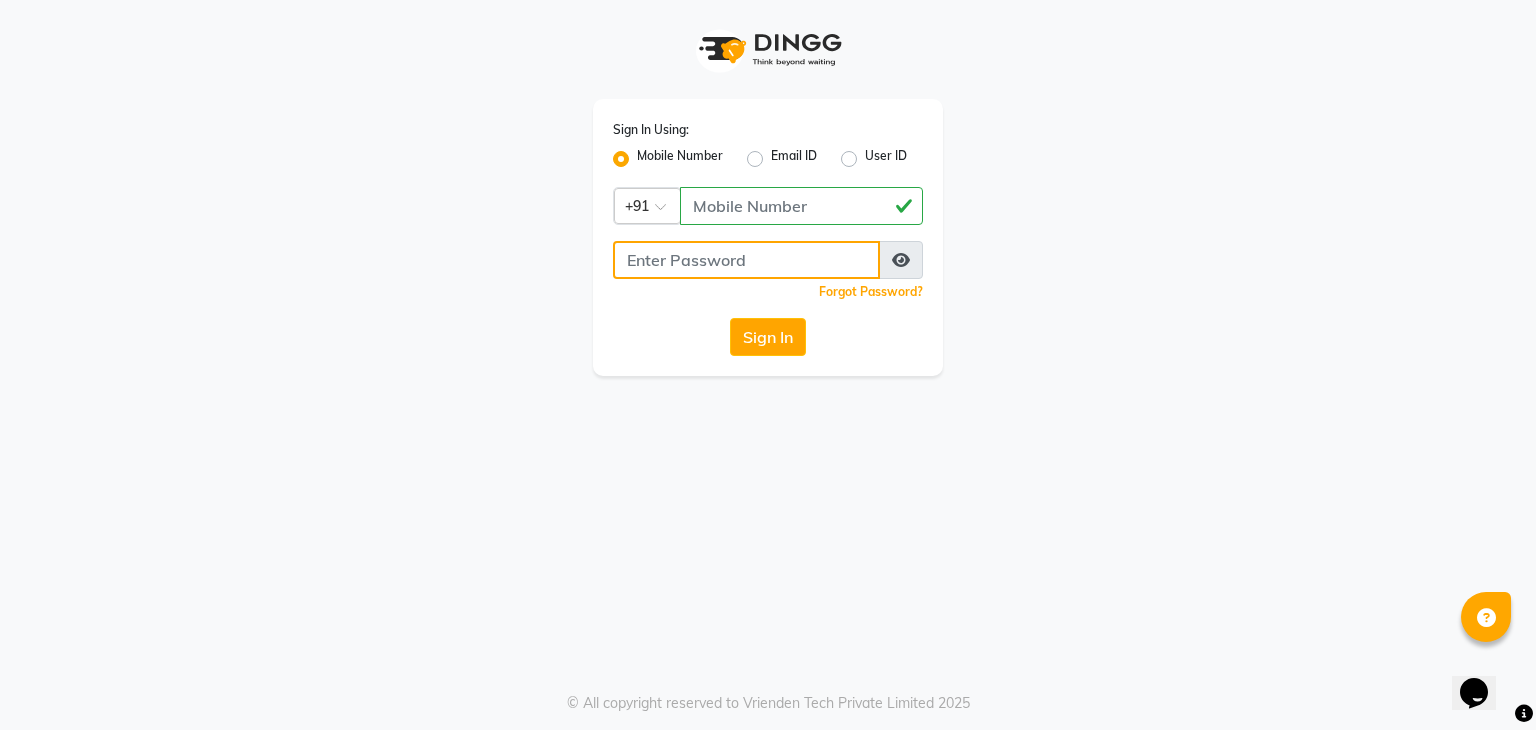 click 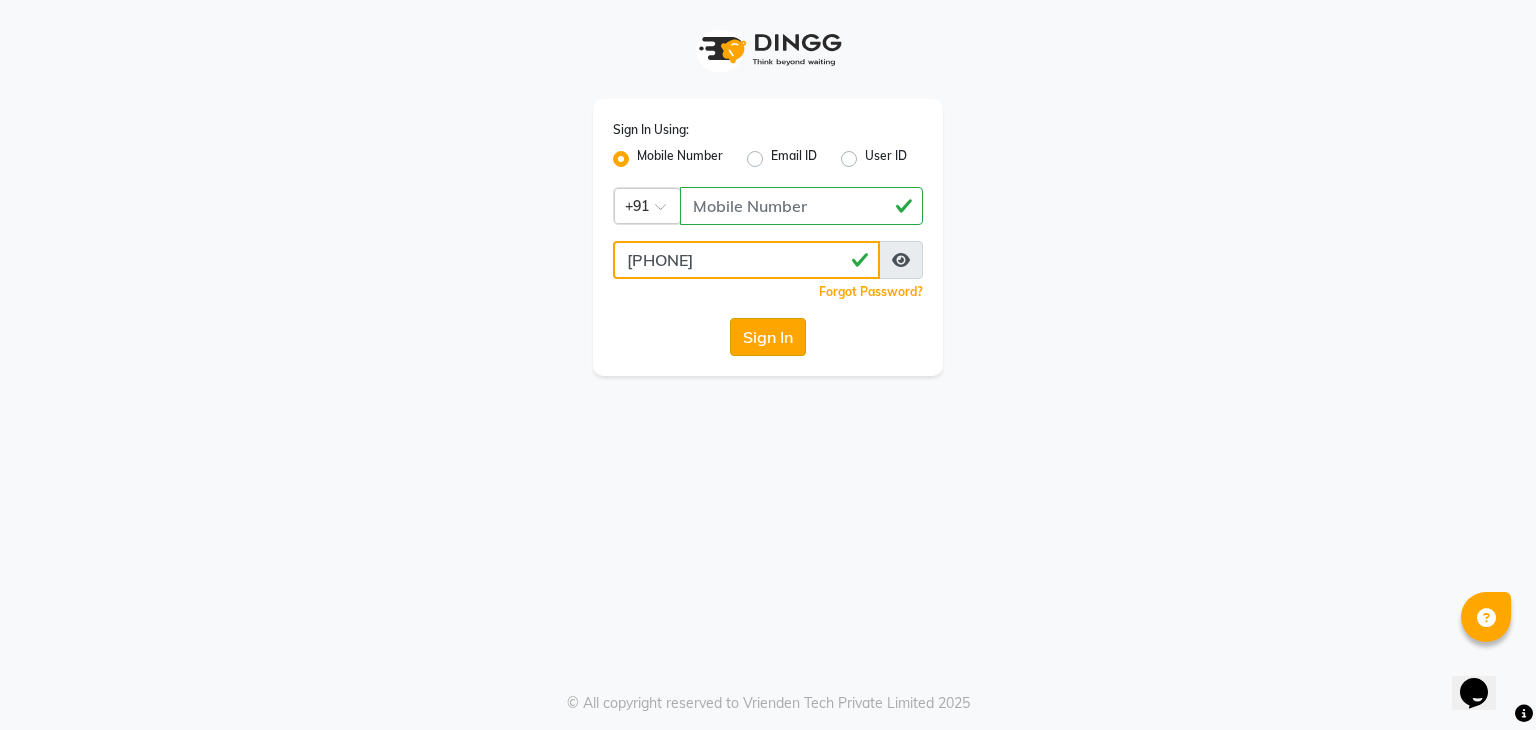 type on "[PHONE]" 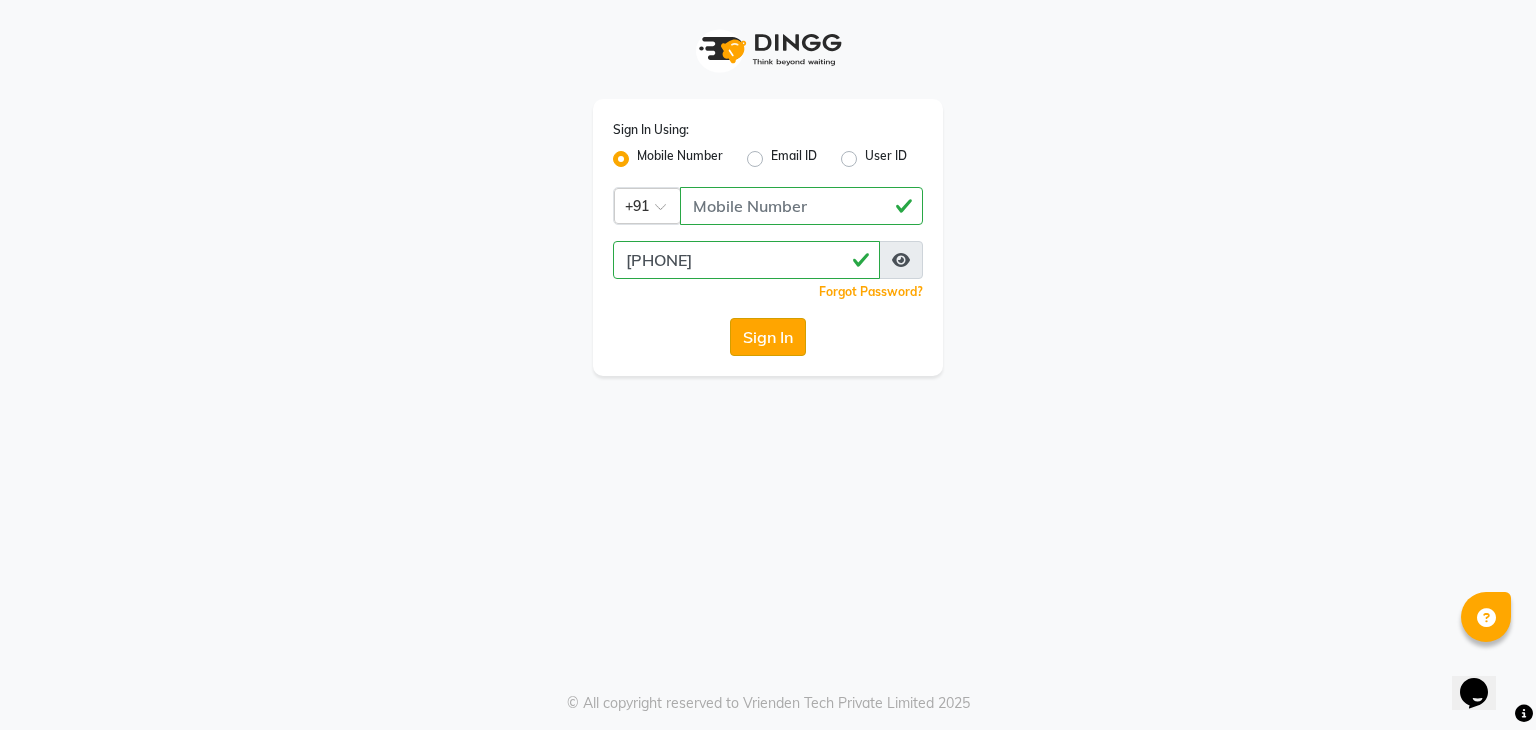 click on "Sign In" 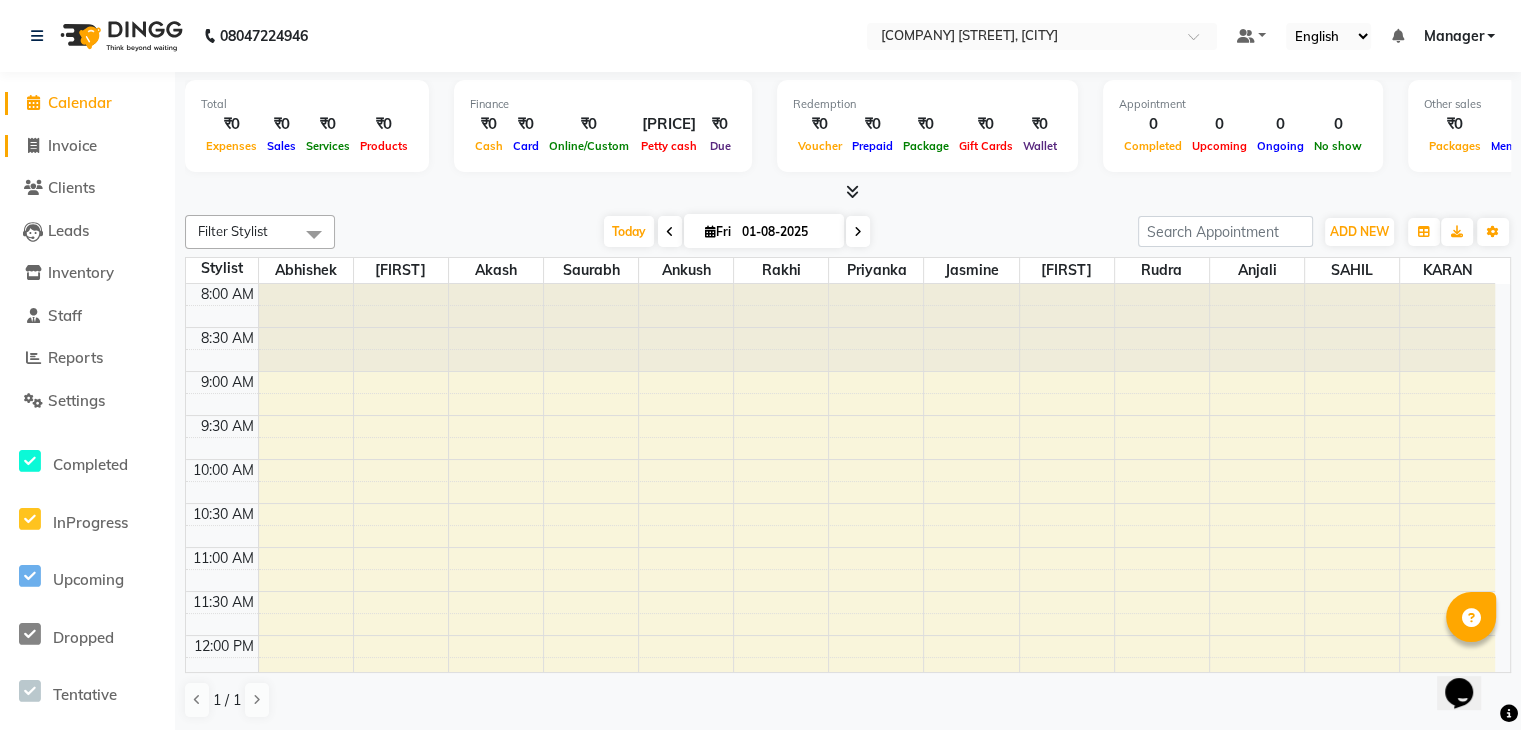 click on "Invoice" 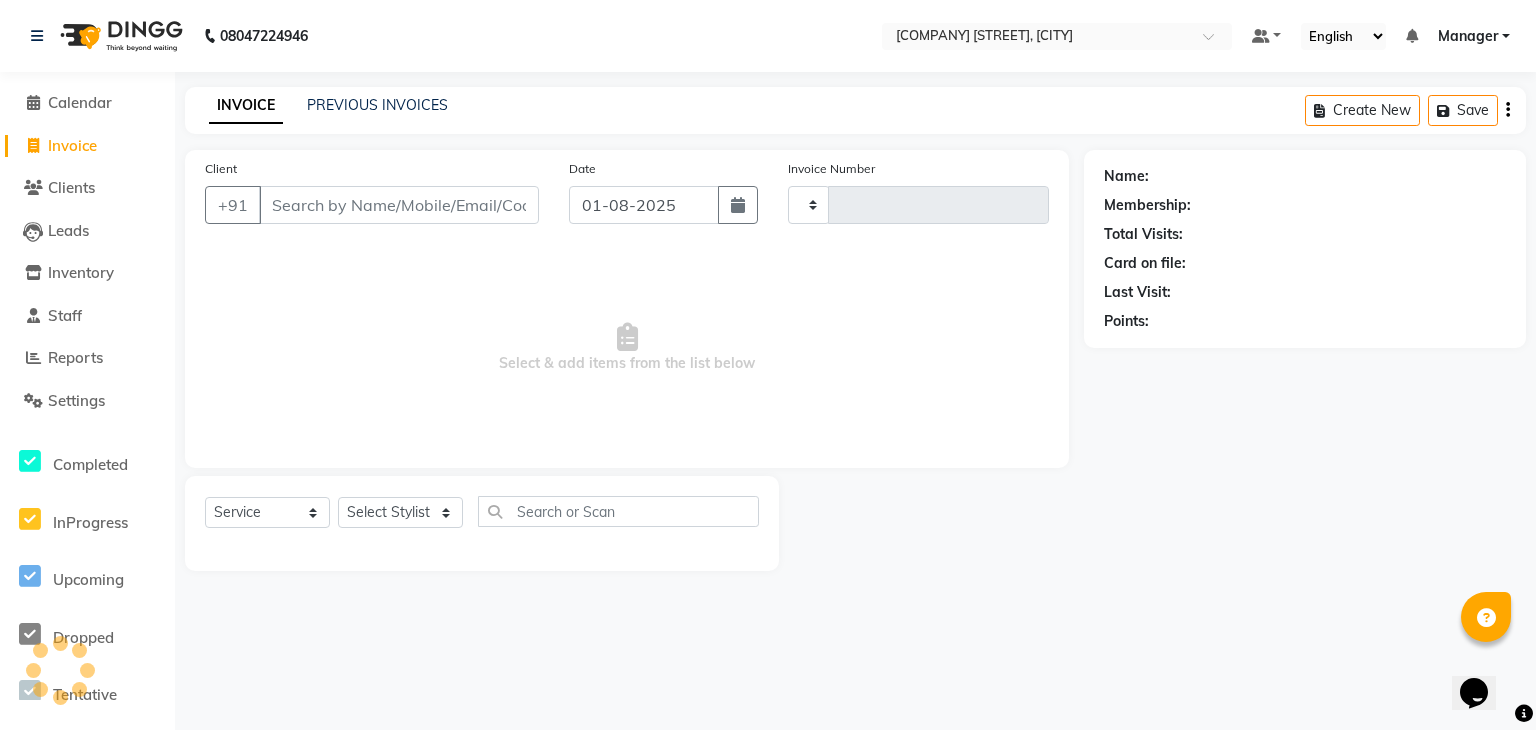 type on "0423" 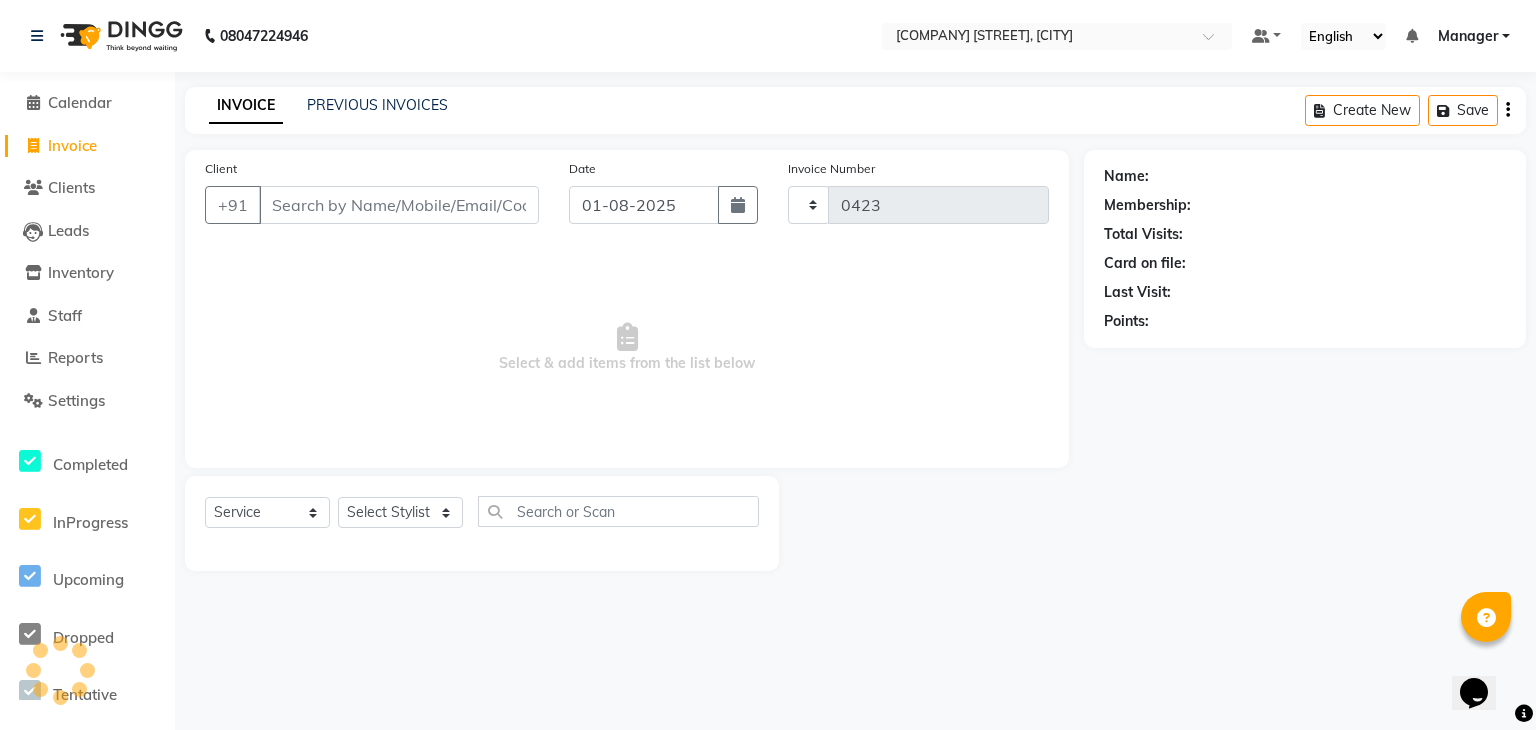 select on "8485" 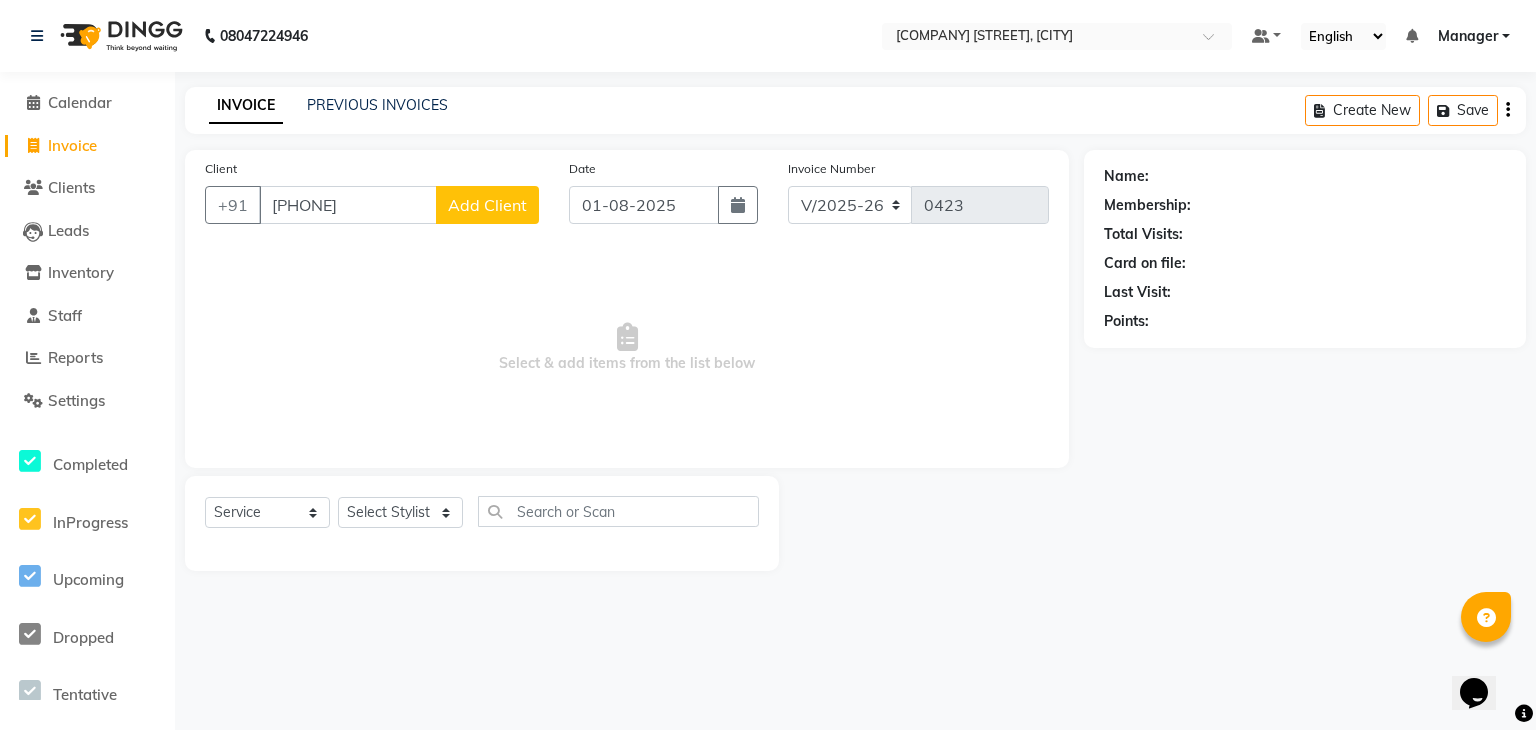 type on "[PHONE]" 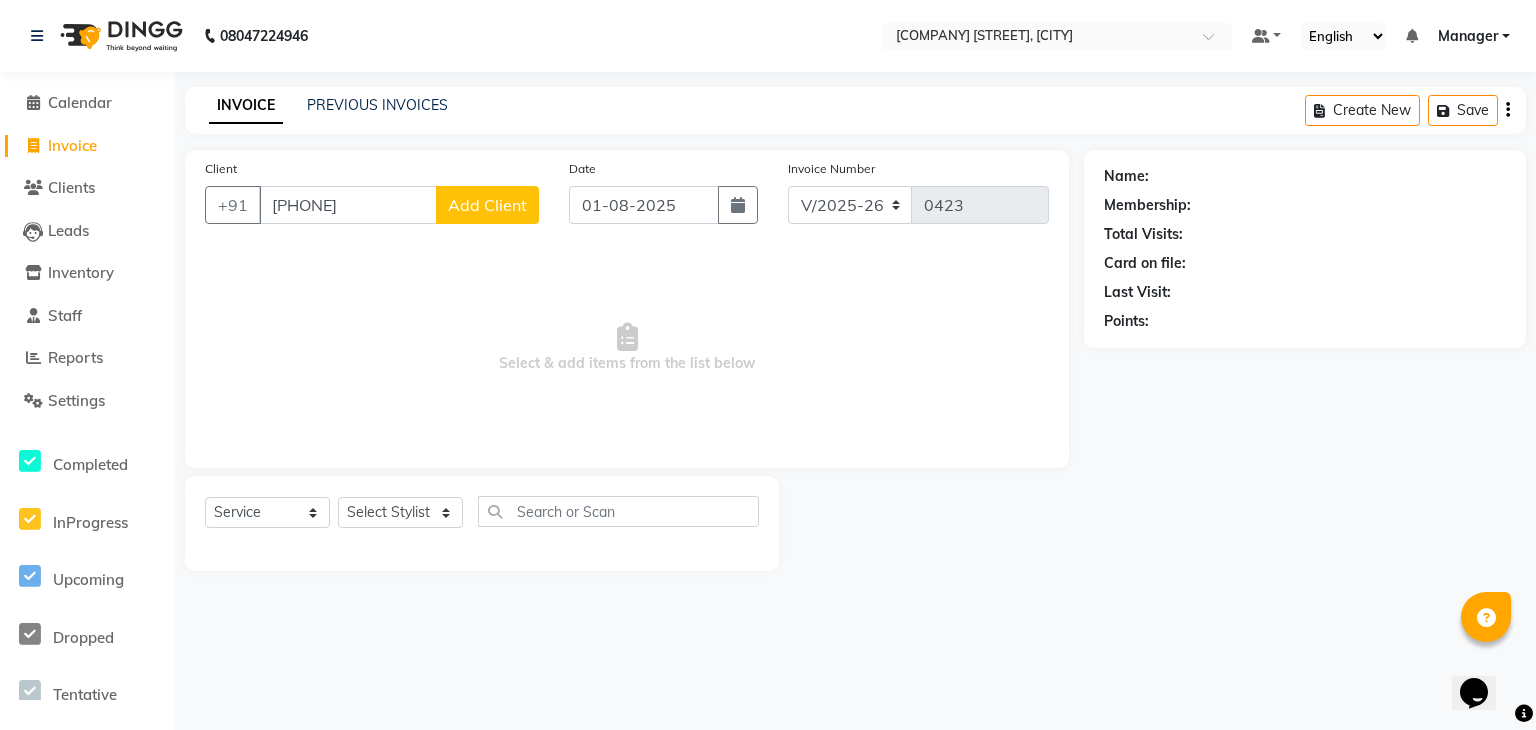 click on "Add Client" 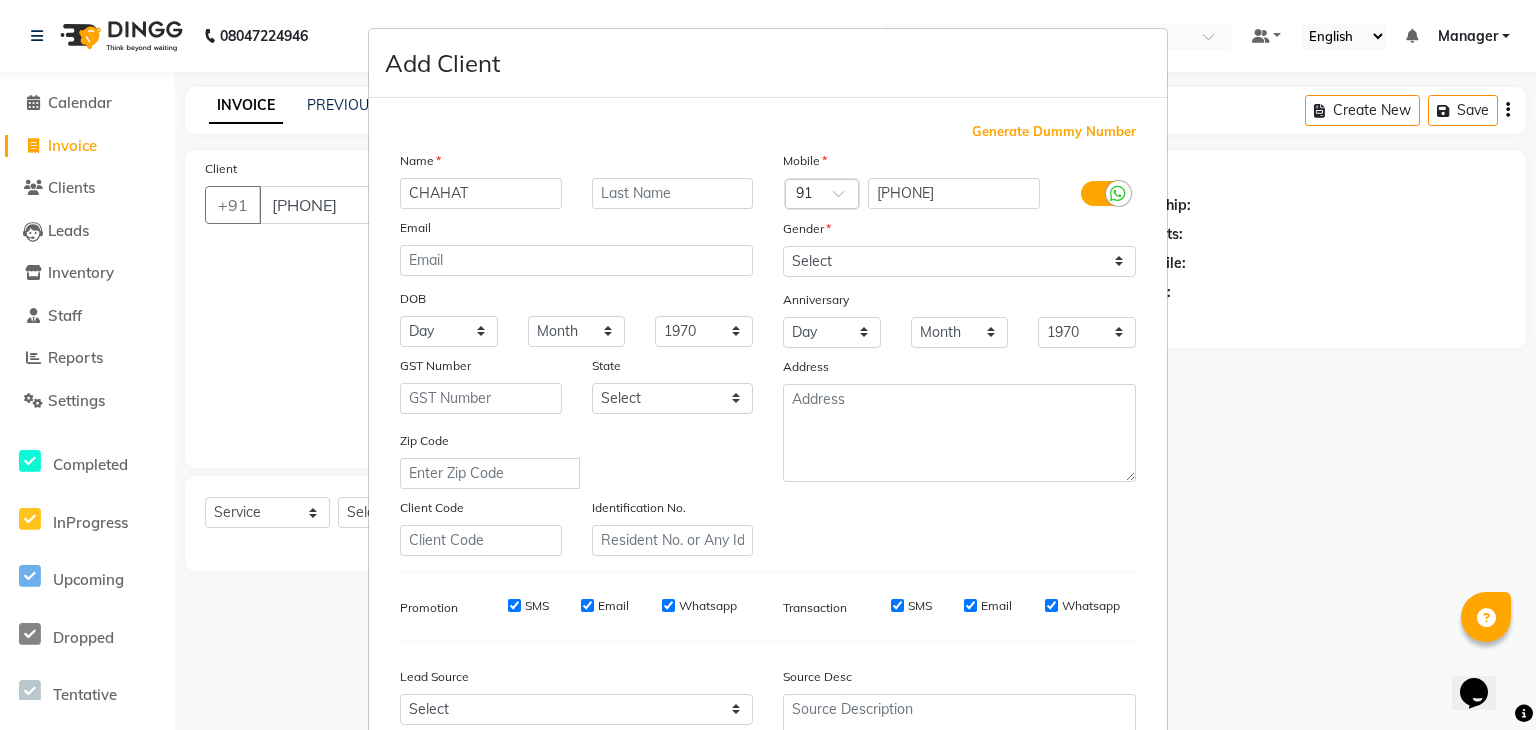 type on "CHAHAT" 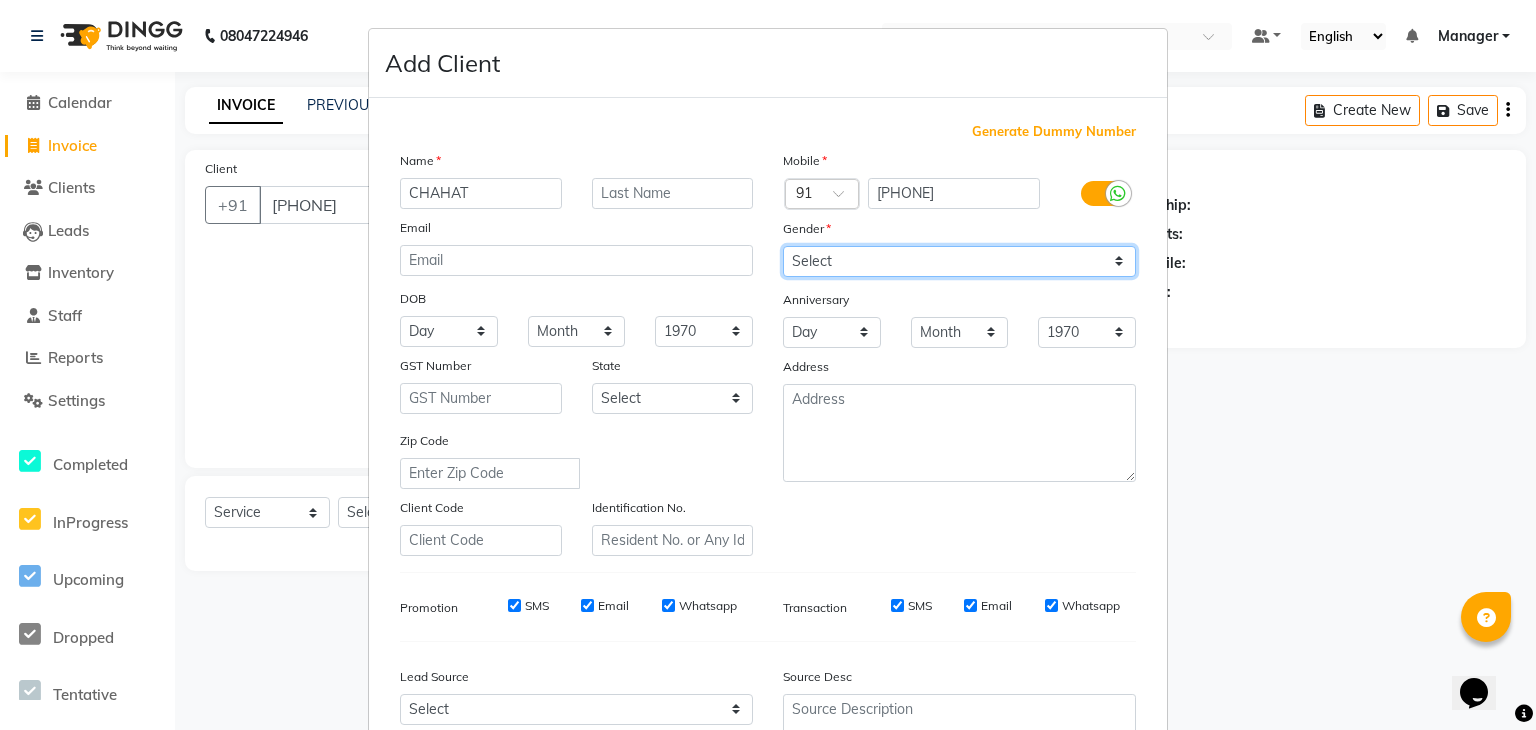 click on "Select Male Female Other Prefer Not To Say" at bounding box center [959, 261] 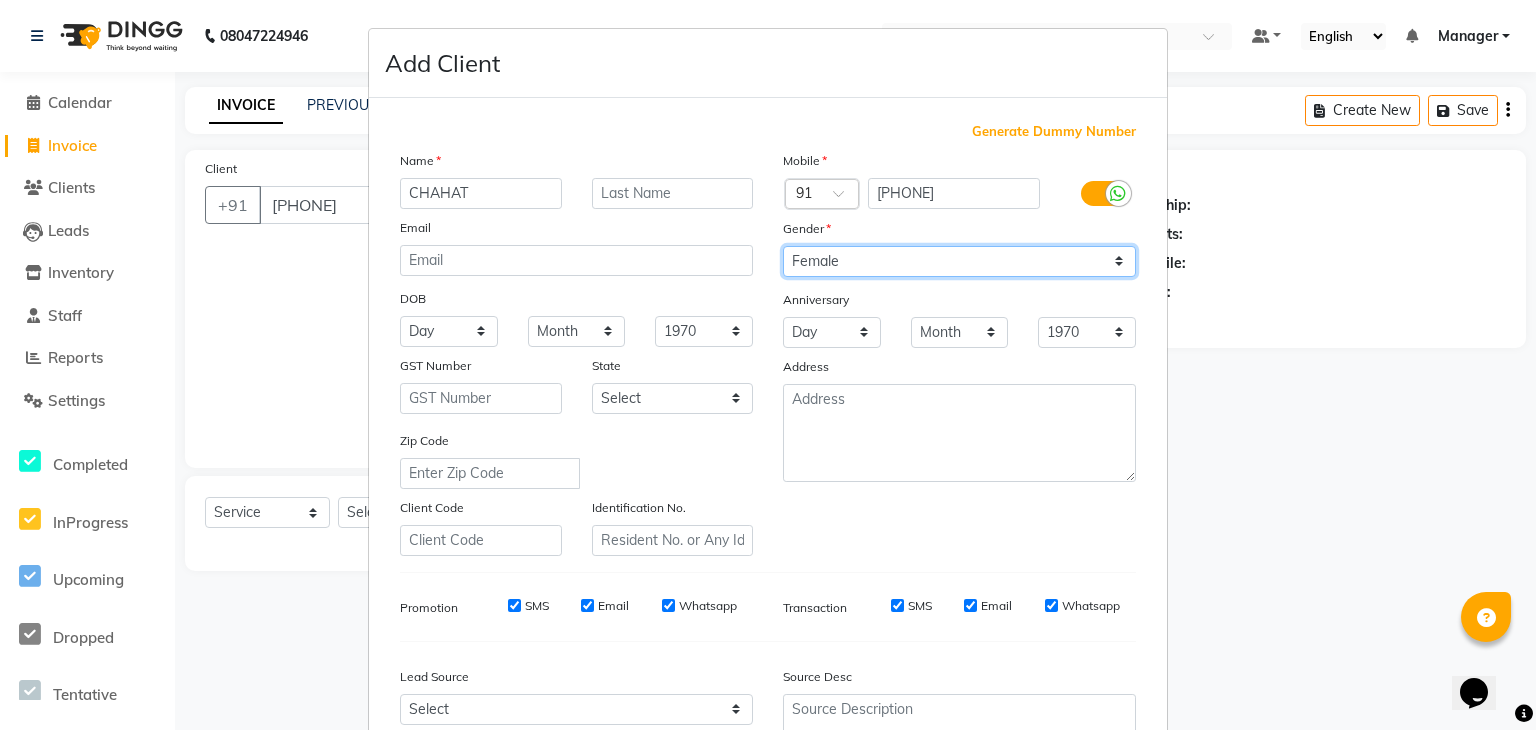 click on "Select Male Female Other Prefer Not To Say" at bounding box center (959, 261) 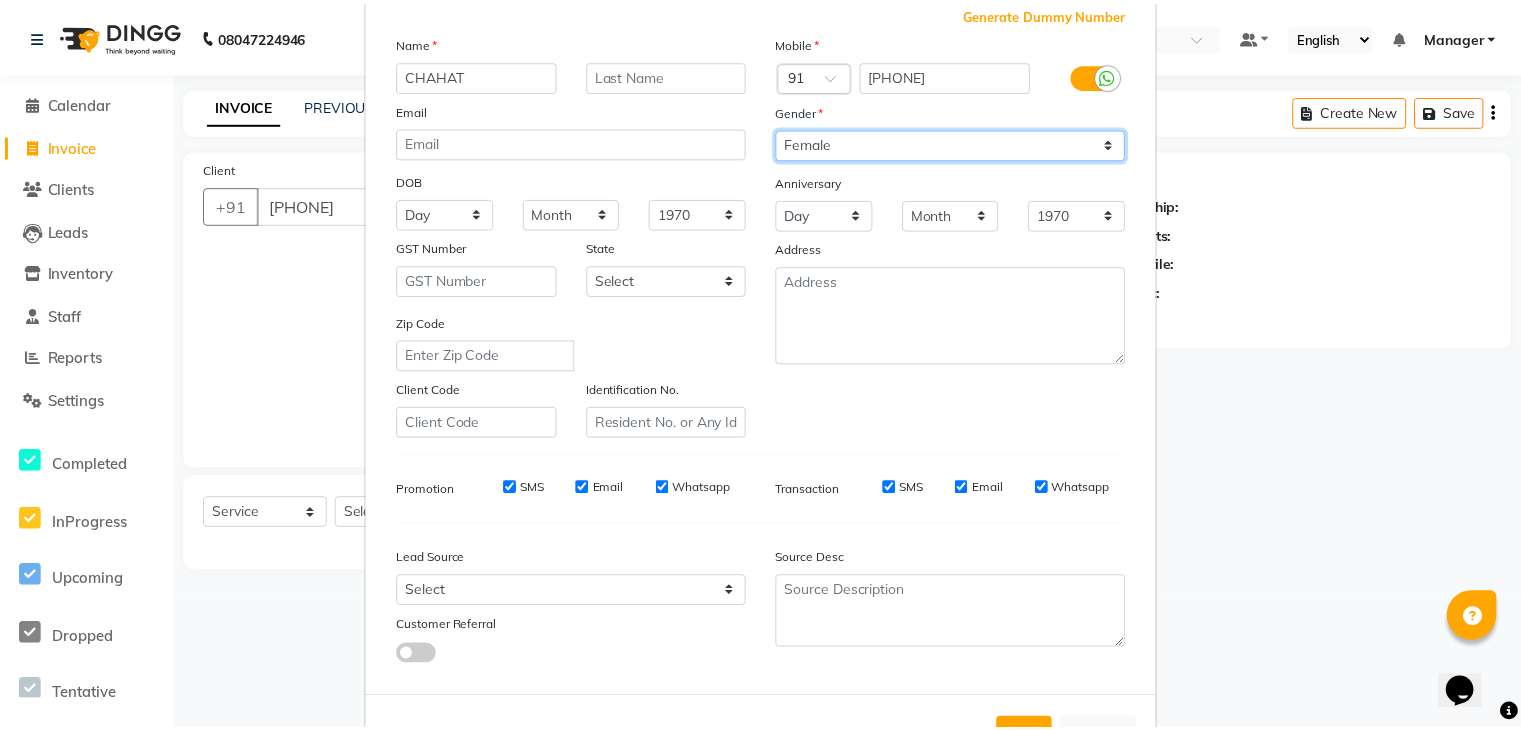 scroll, scrollTop: 203, scrollLeft: 0, axis: vertical 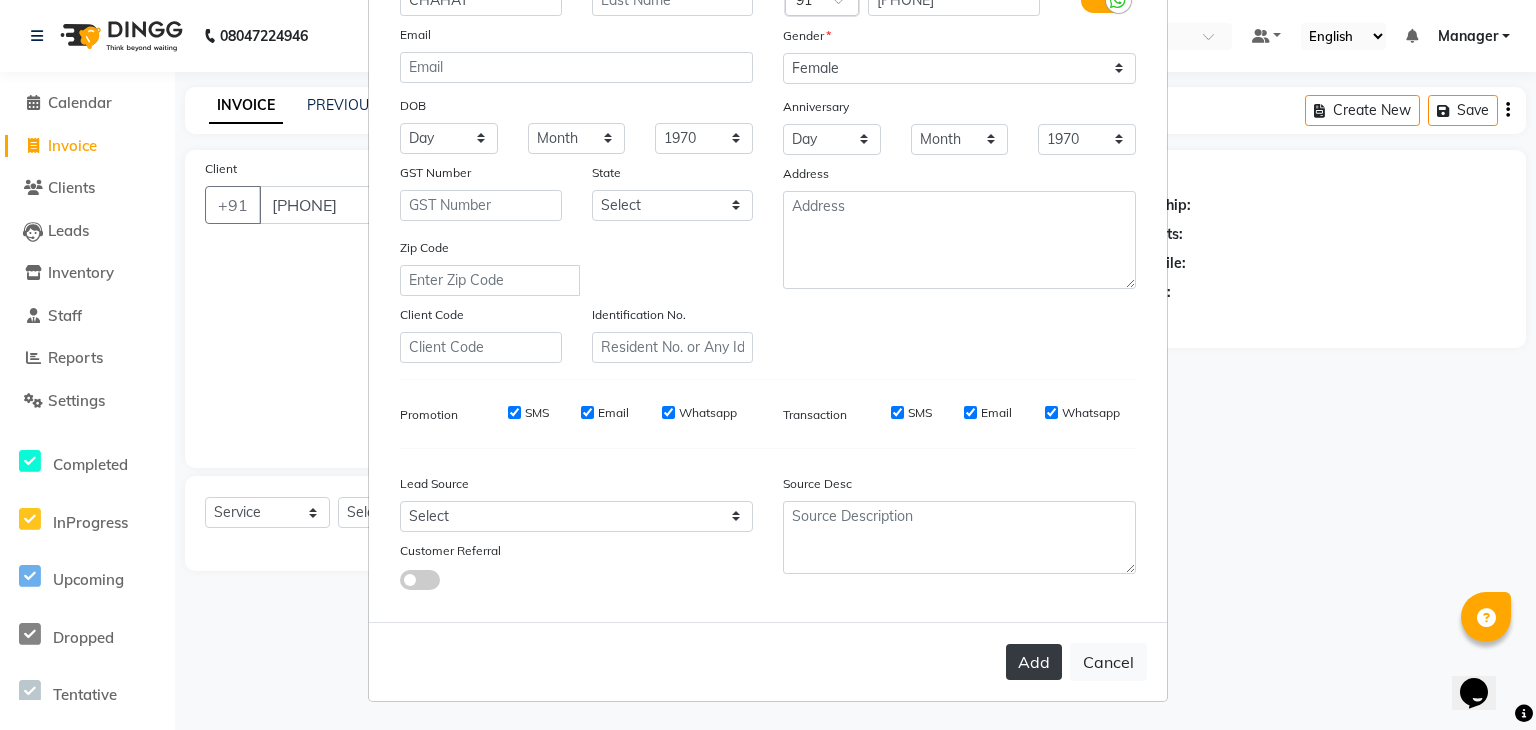 click on "Add" at bounding box center [1034, 662] 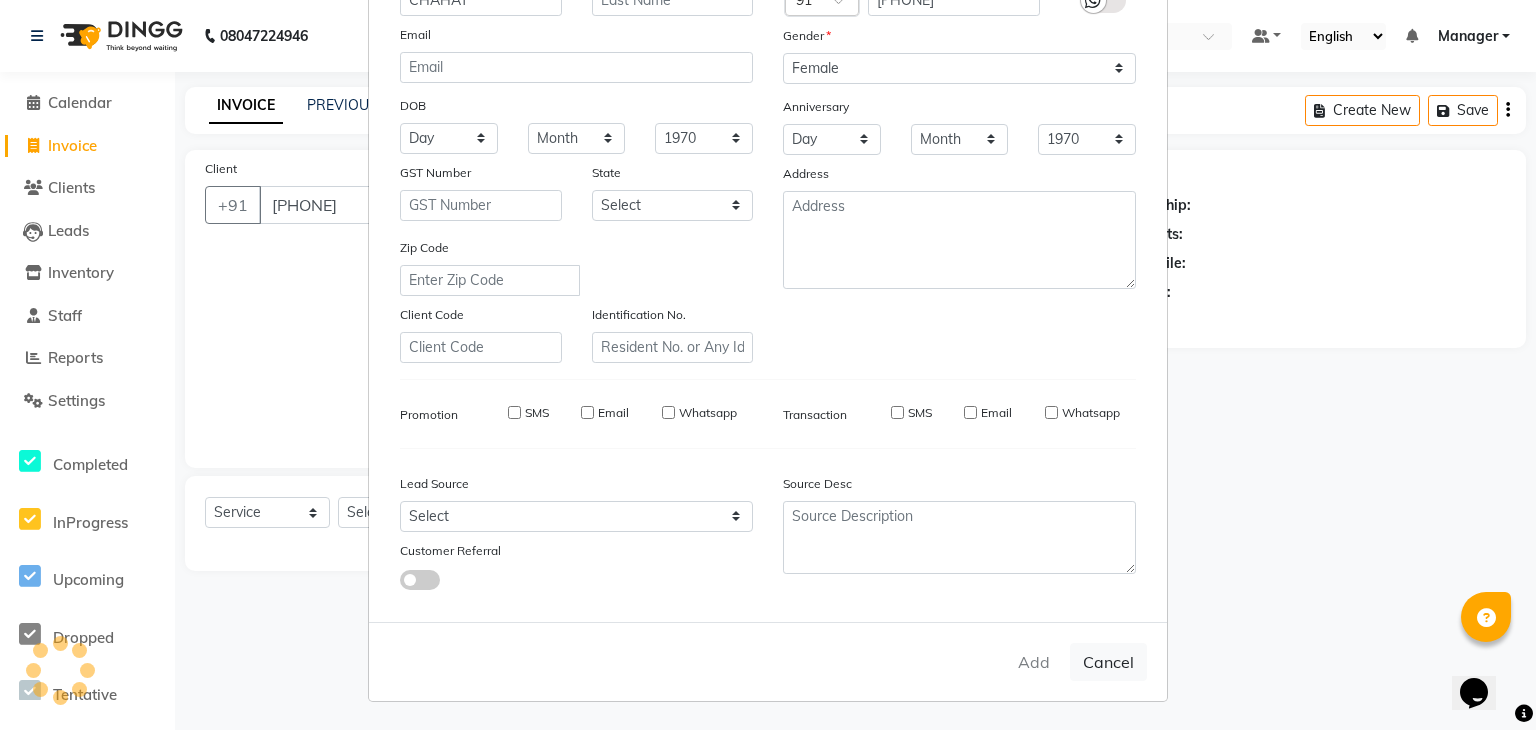 type on "84******08" 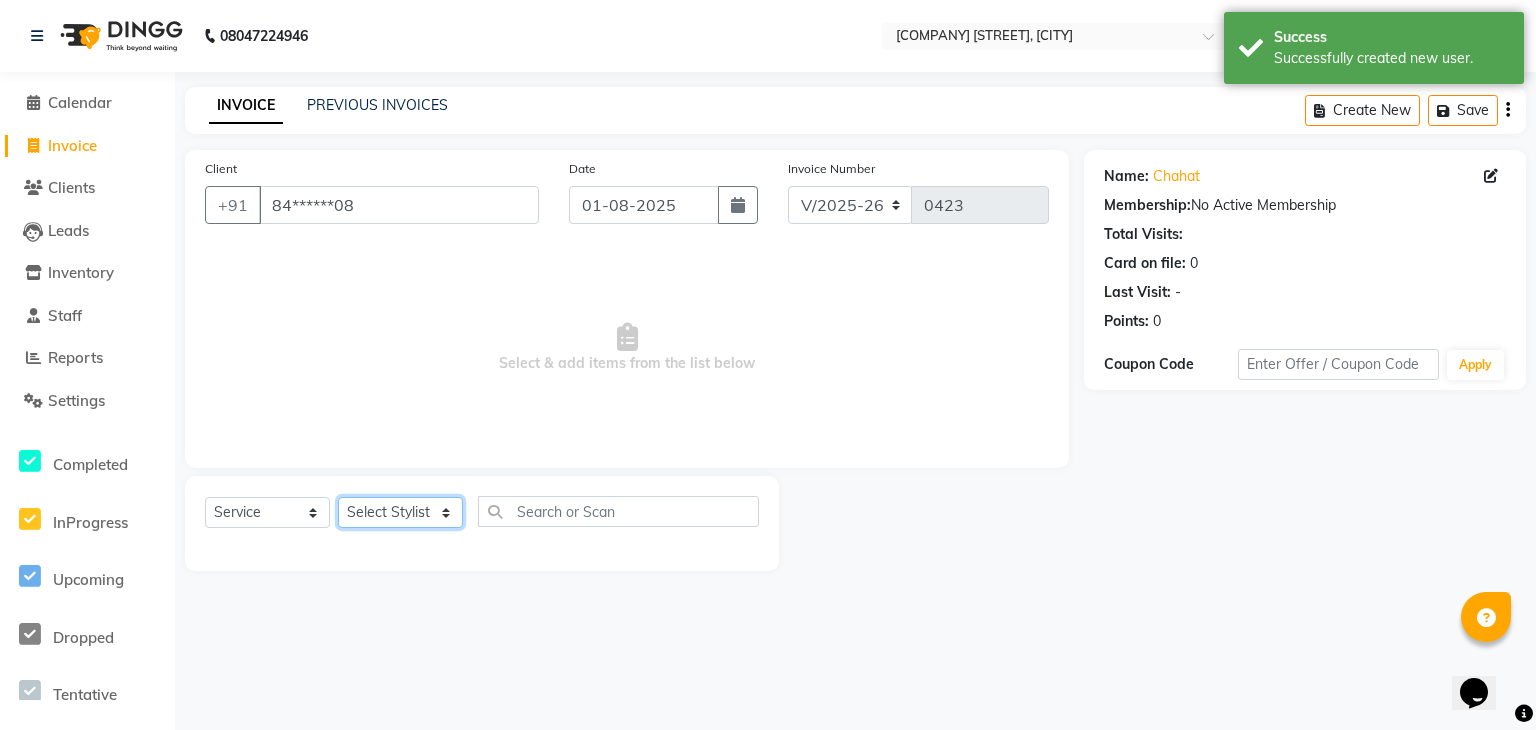 click on "Select Stylist [FIRST] [FIRST] [FIRST] [FIRST] [FIRST] [FIRST] [FIRST] [FIRST] [FIRST] [FIRST] [FIRST] [FIRST] [FIRST] [FIRST] [FIRST]" 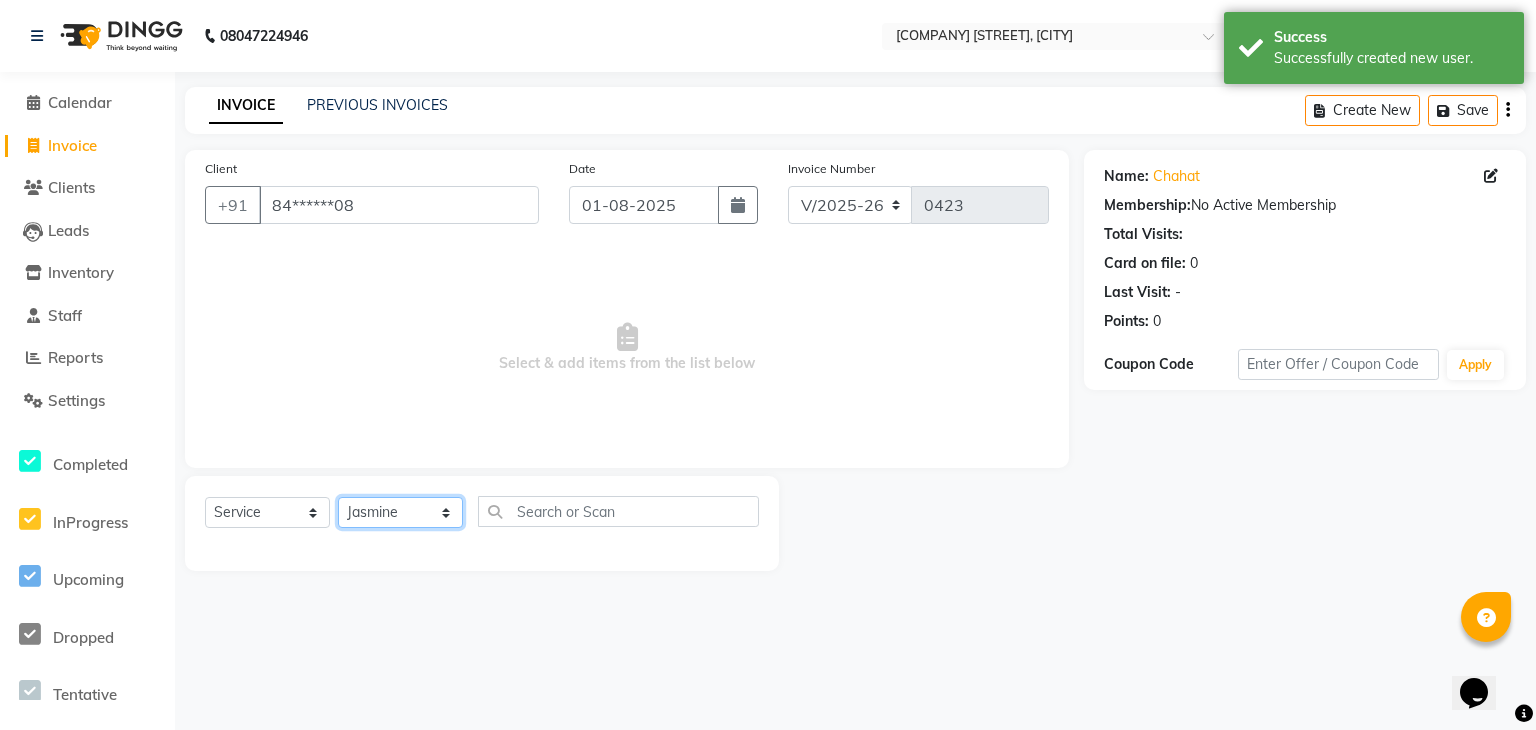click on "Select Stylist [FIRST] [FIRST] [FIRST] [FIRST] [FIRST] [FIRST] [FIRST] [FIRST] [FIRST] [FIRST] [FIRST] [FIRST] [FIRST] [FIRST] [FIRST]" 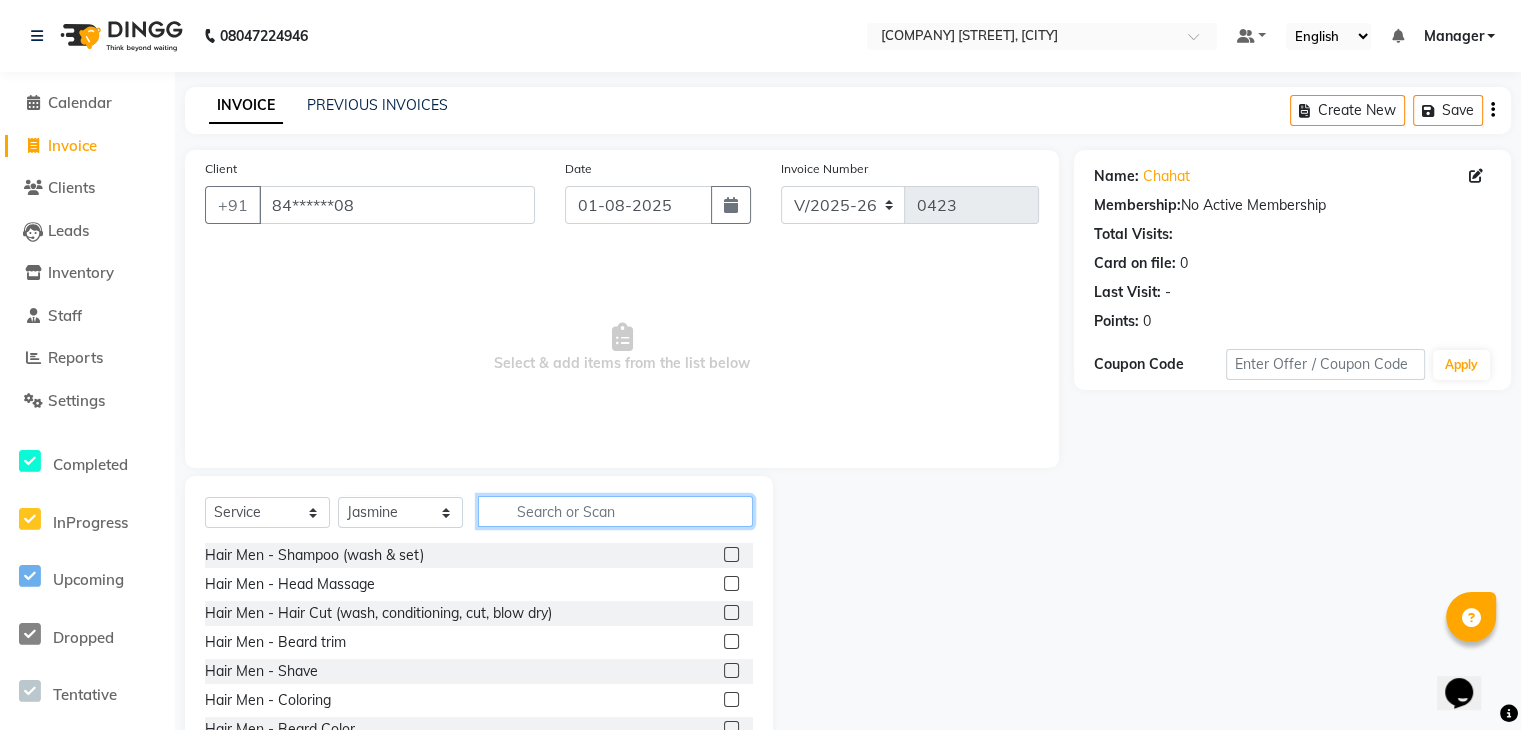 click 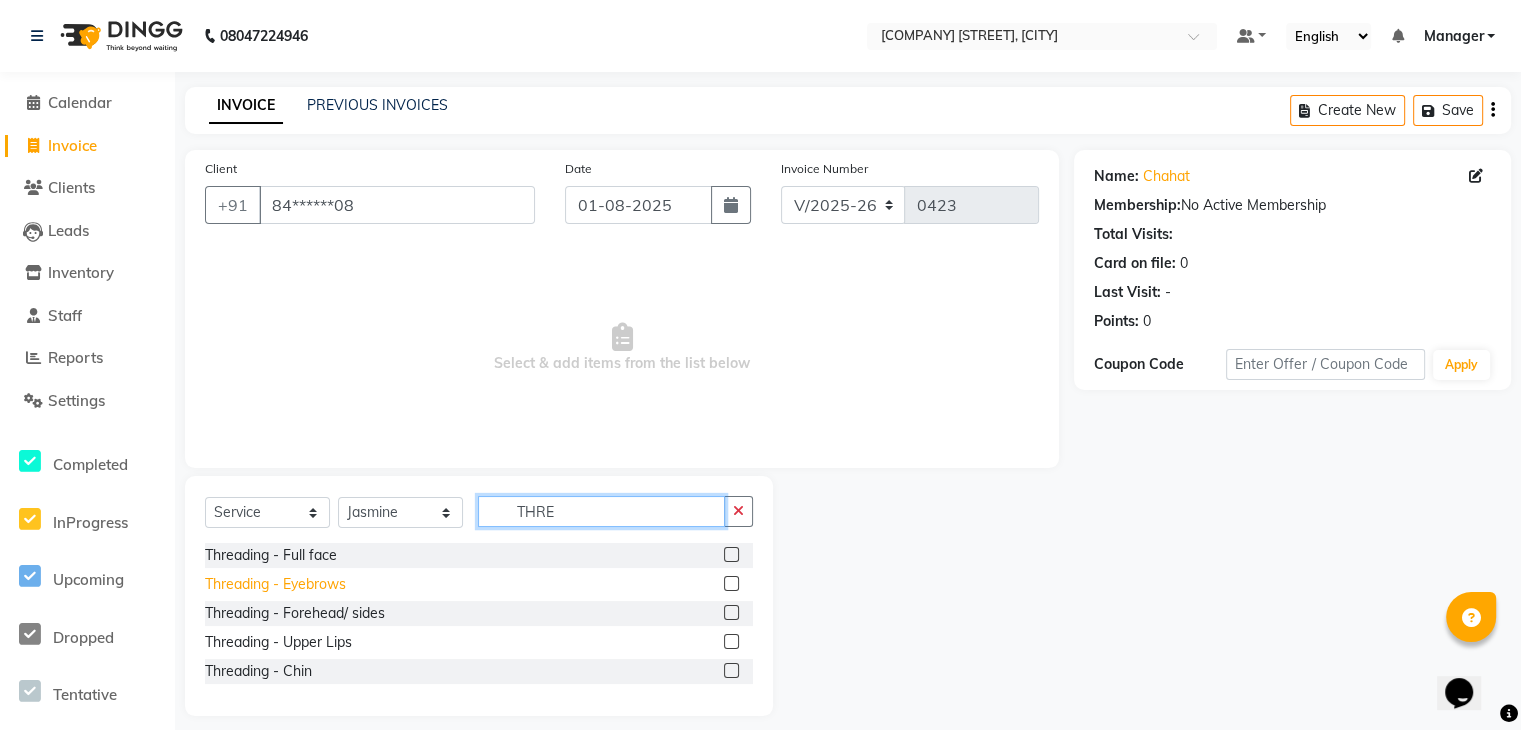 type on "THRE" 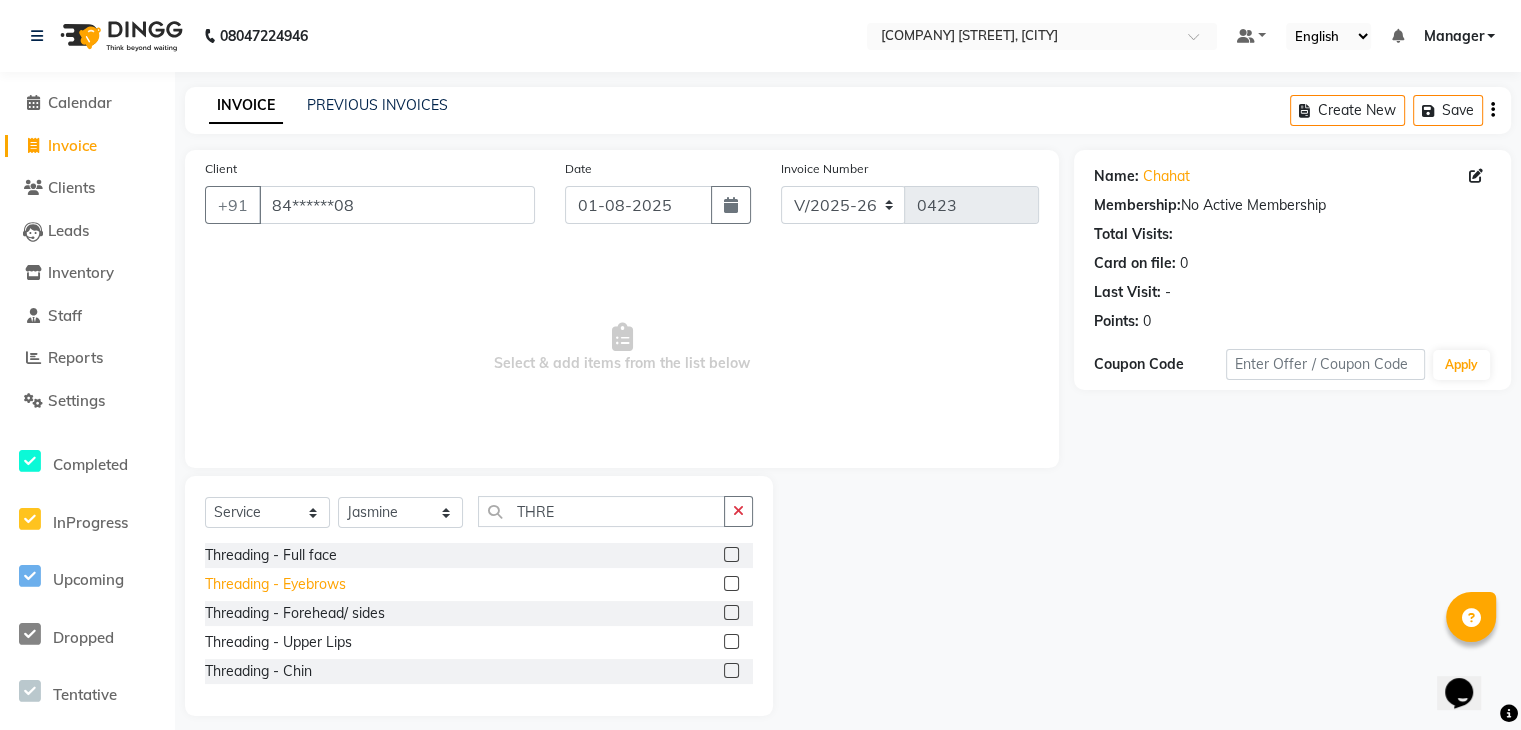 click on "Threading - Eyebrows" 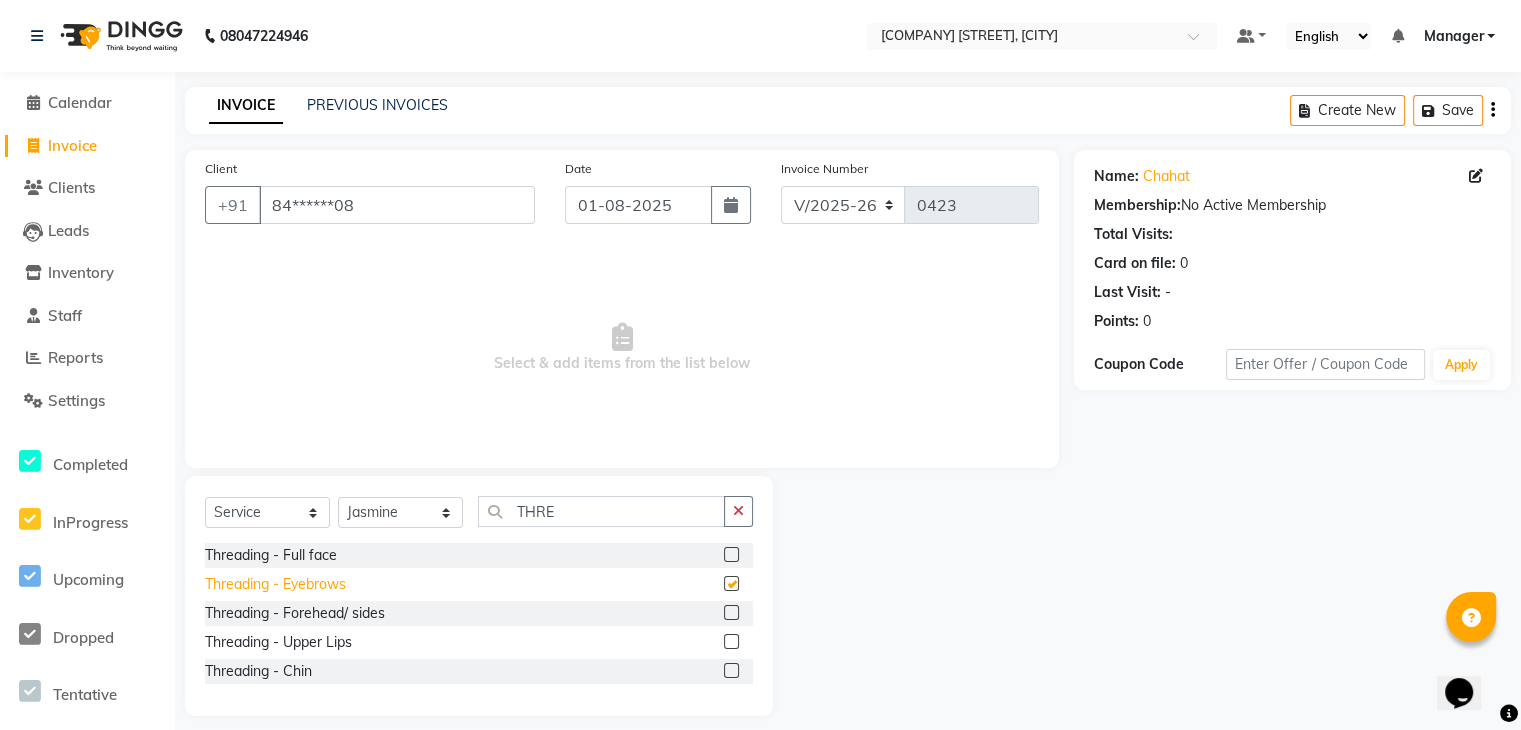checkbox on "false" 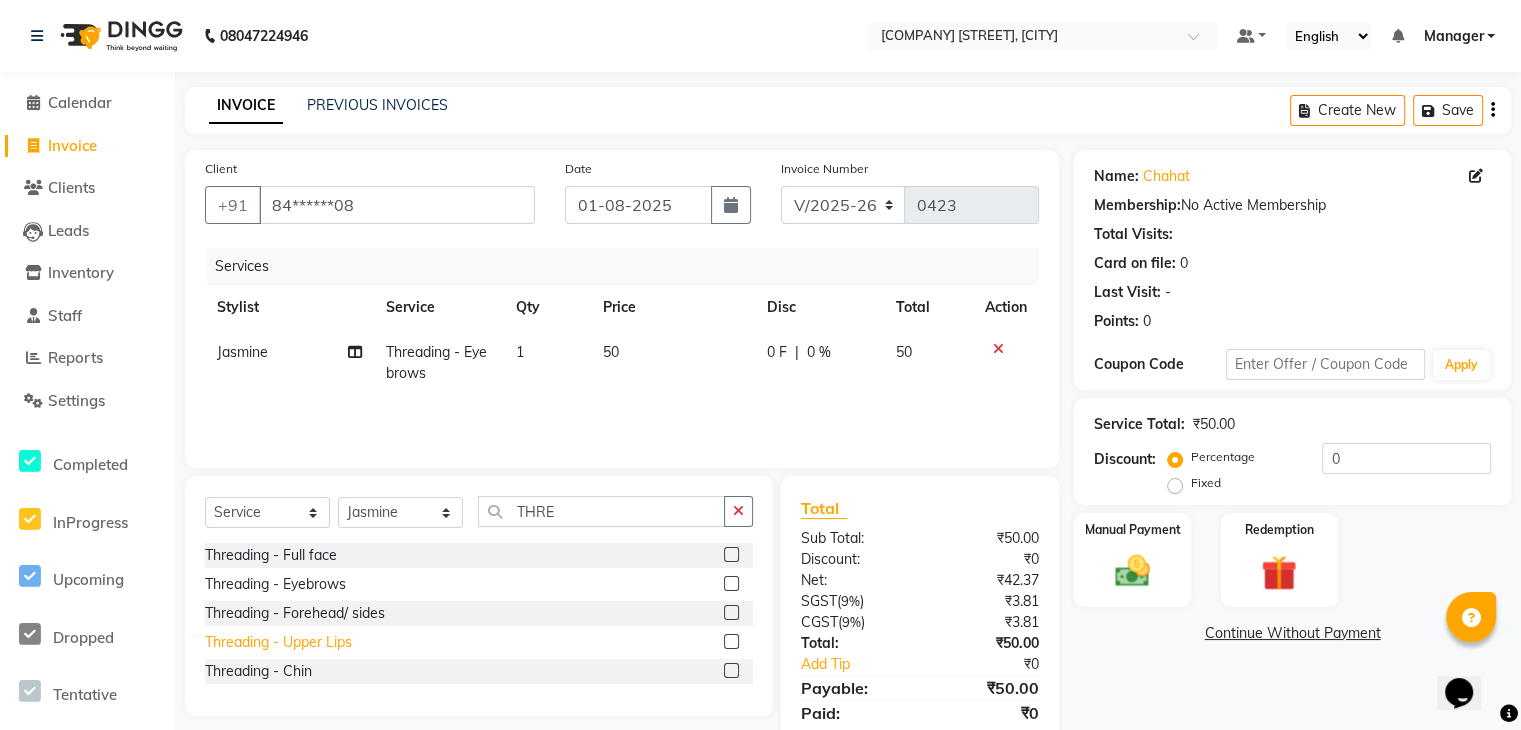 click on "Threading - Upper Lips" 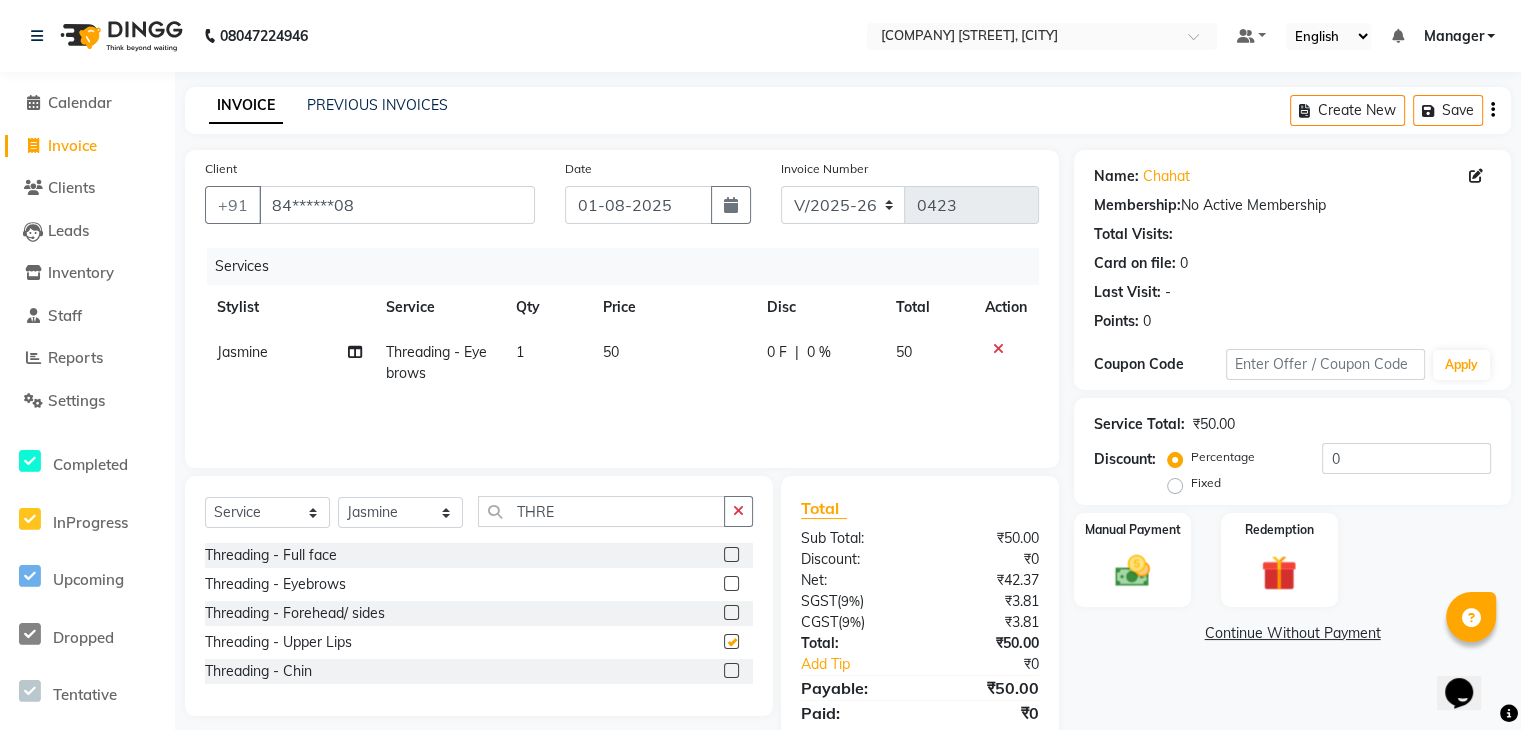 checkbox on "false" 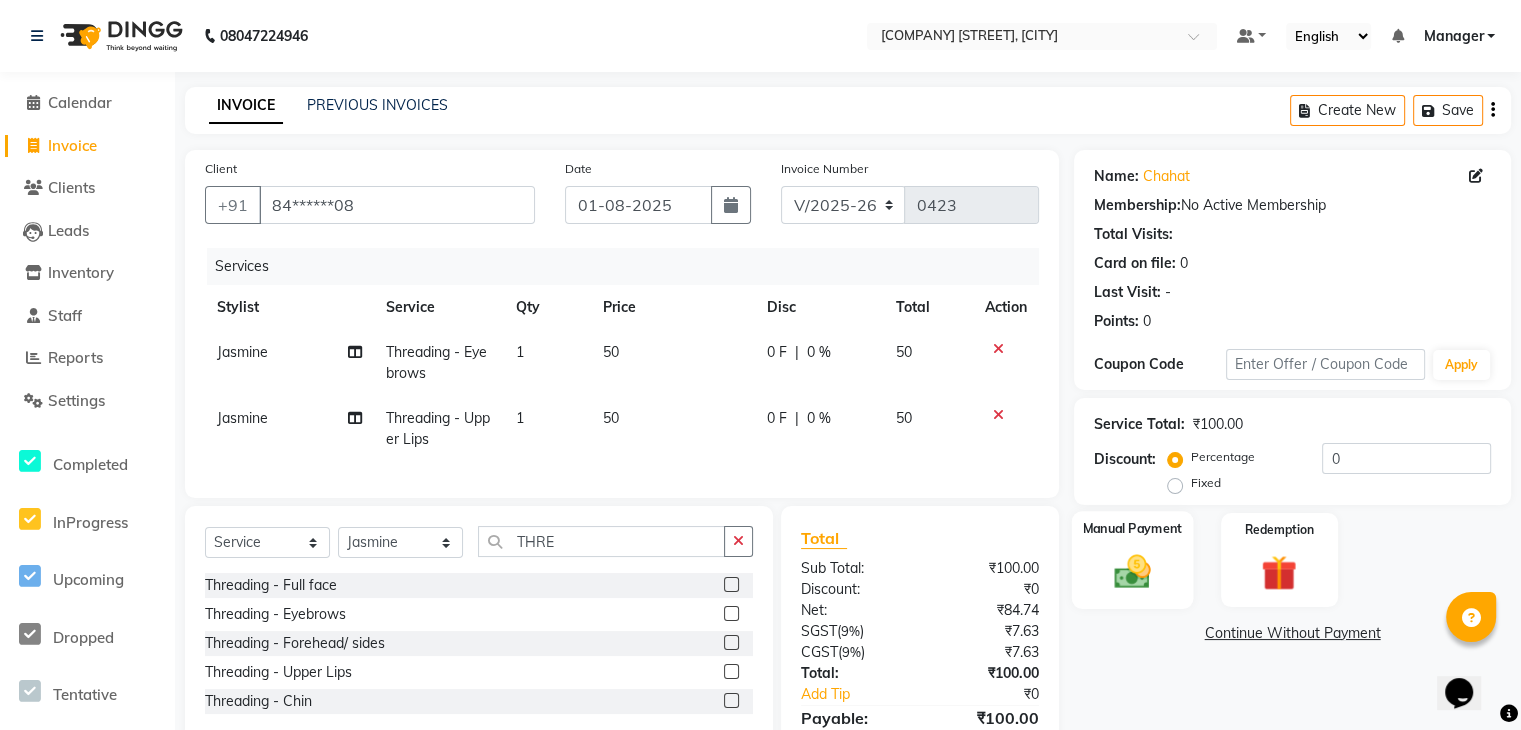 click 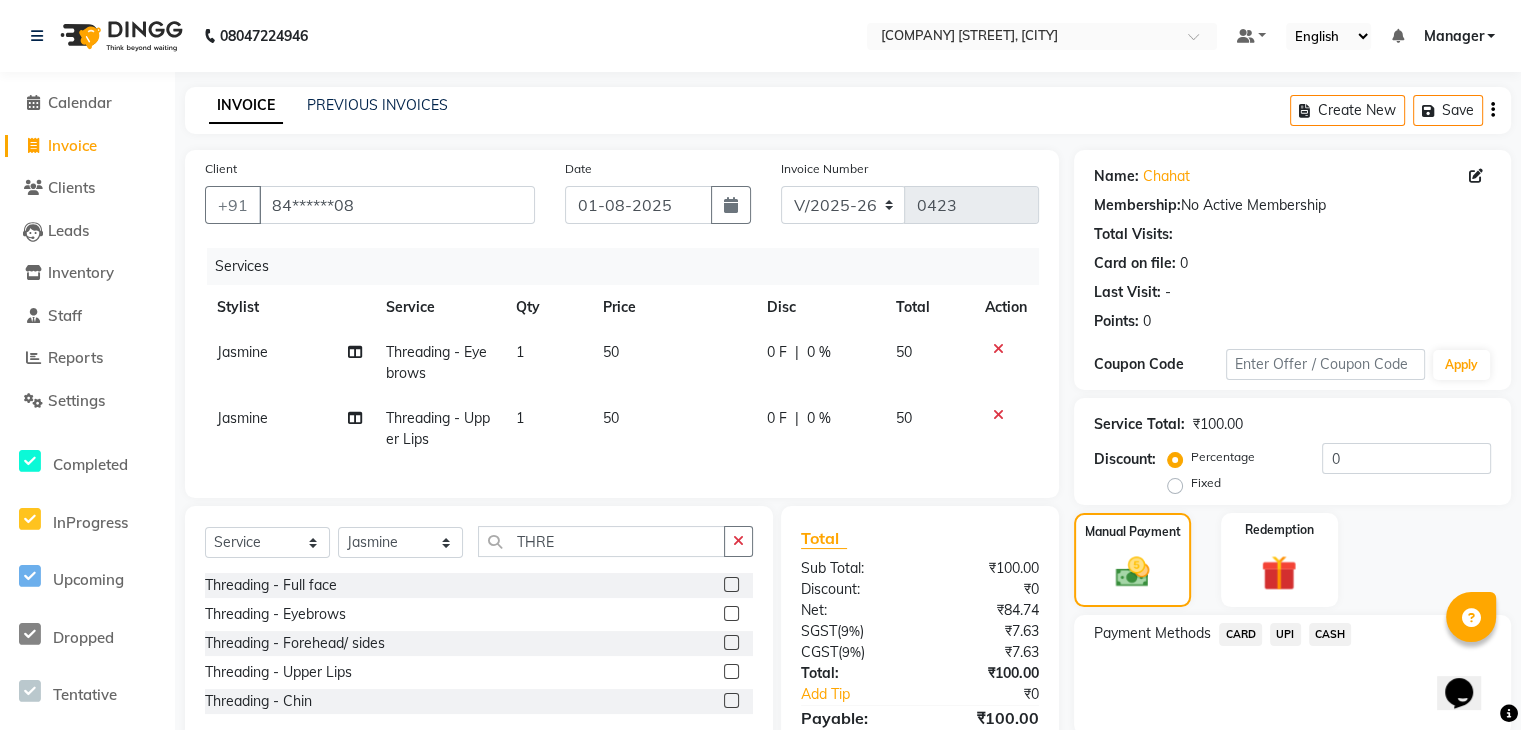 click on "UPI" 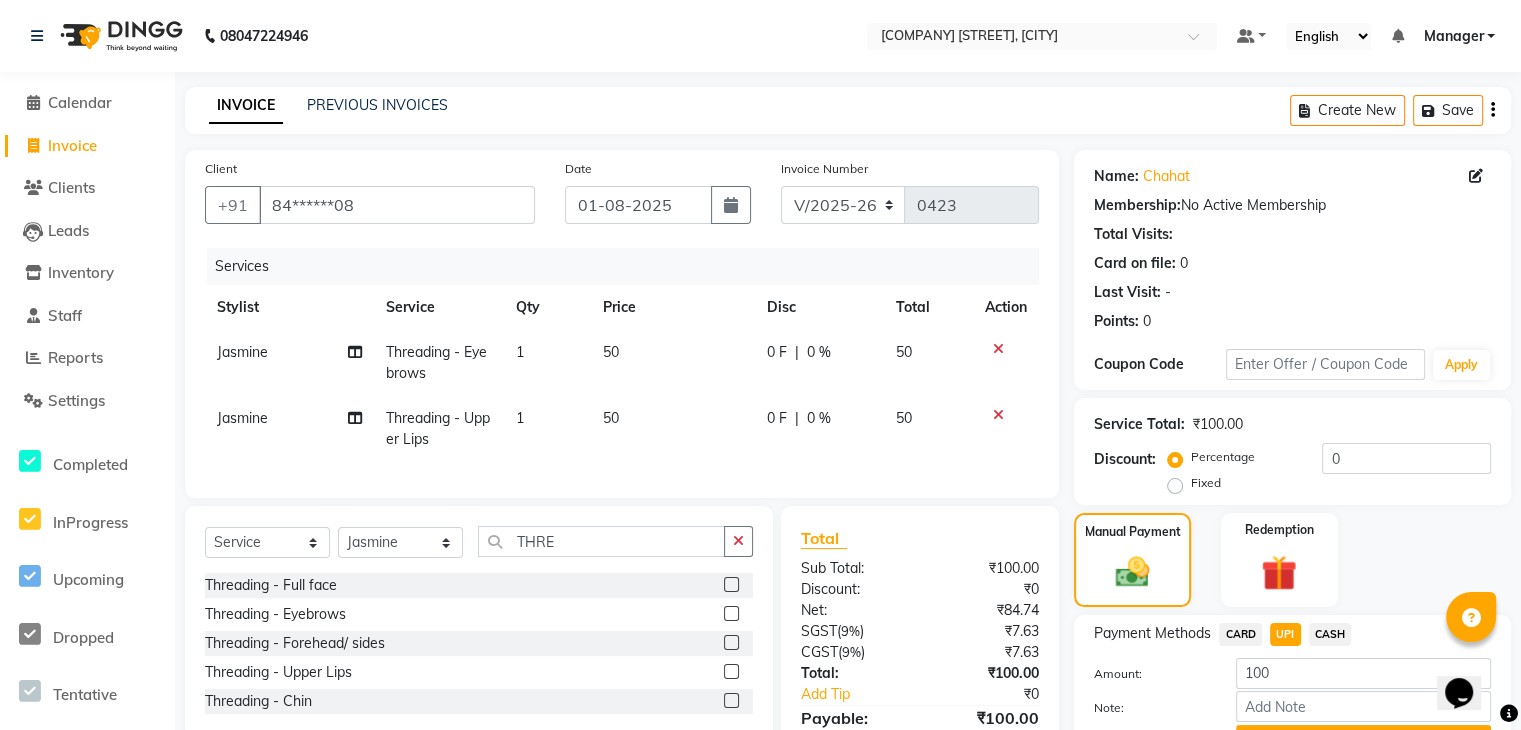 scroll, scrollTop: 116, scrollLeft: 0, axis: vertical 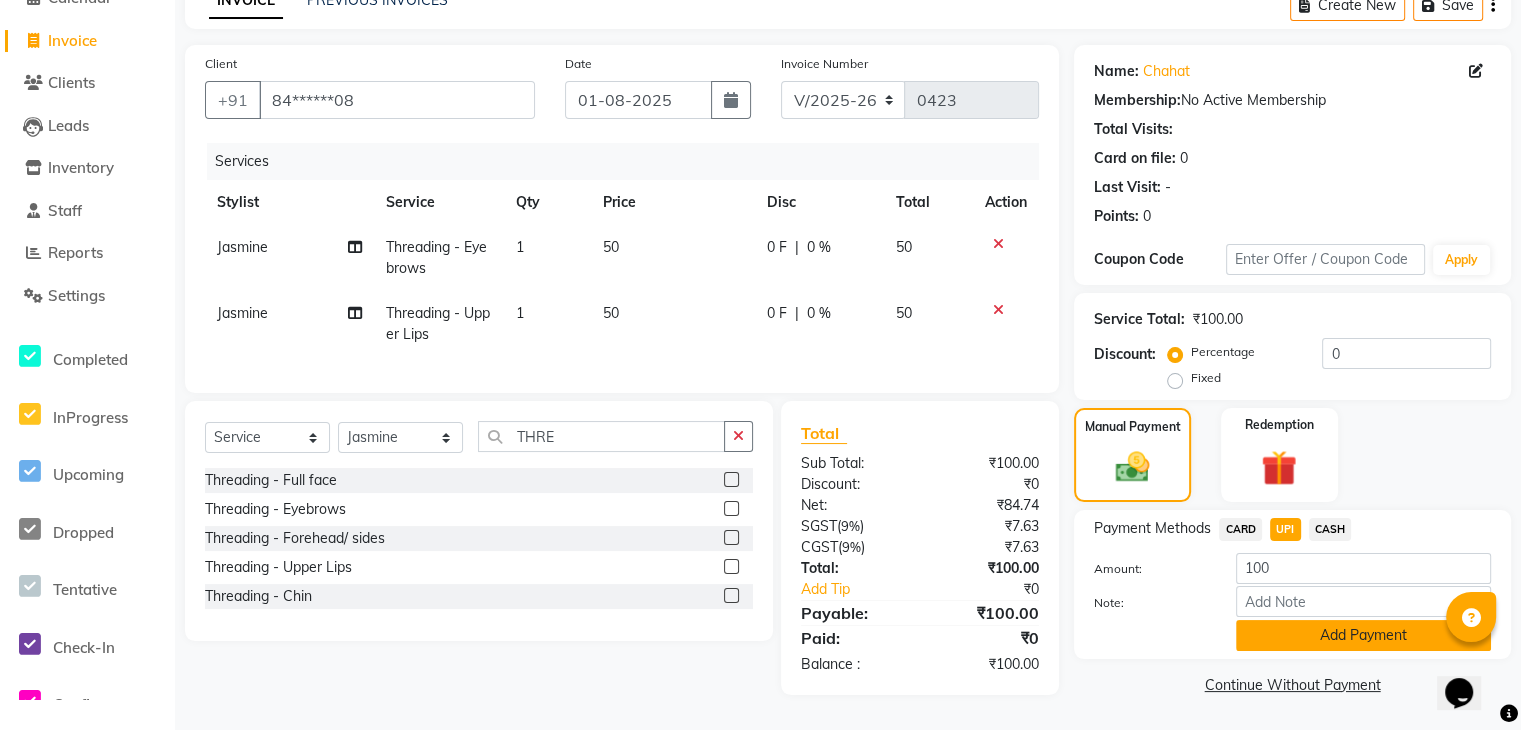 click on "Add Payment" 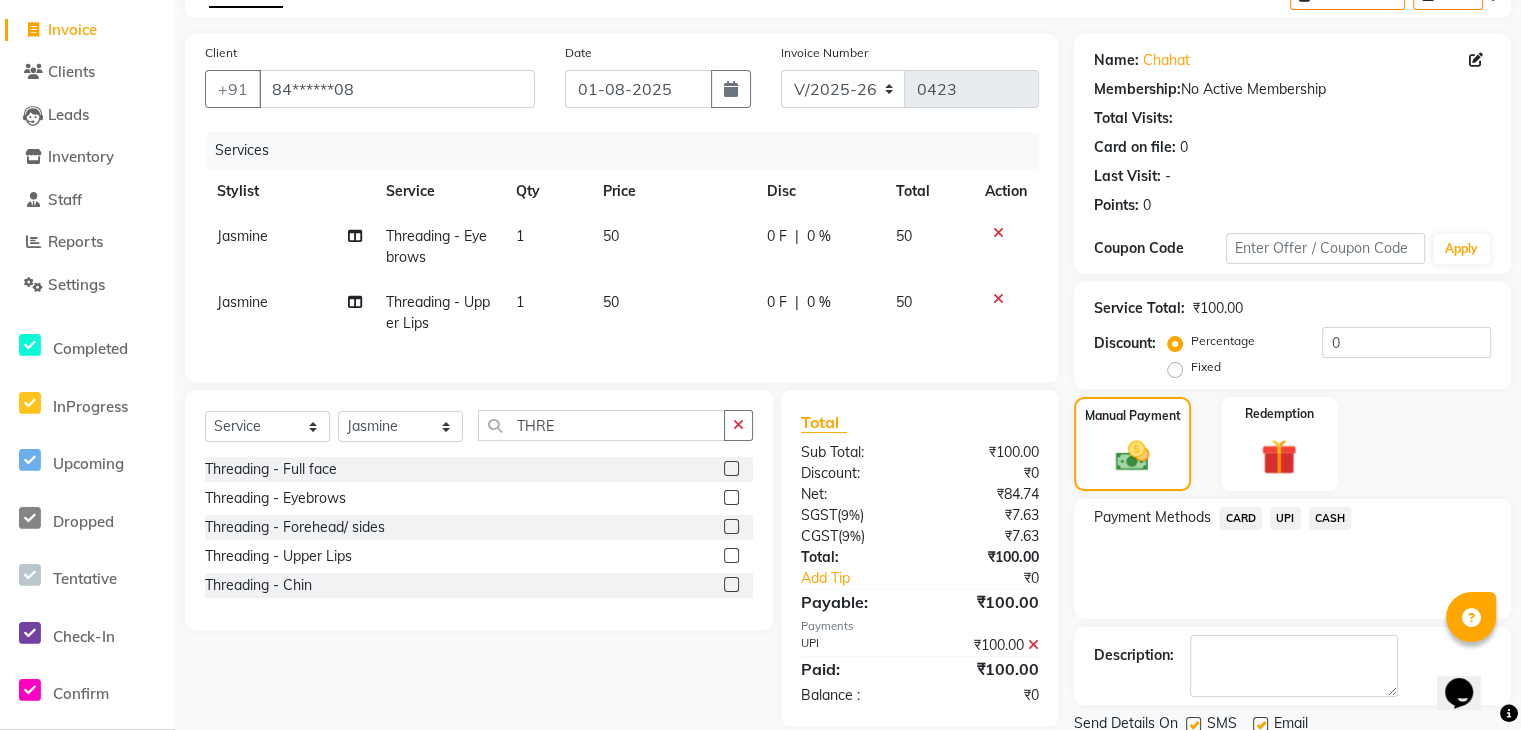 scroll, scrollTop: 188, scrollLeft: 0, axis: vertical 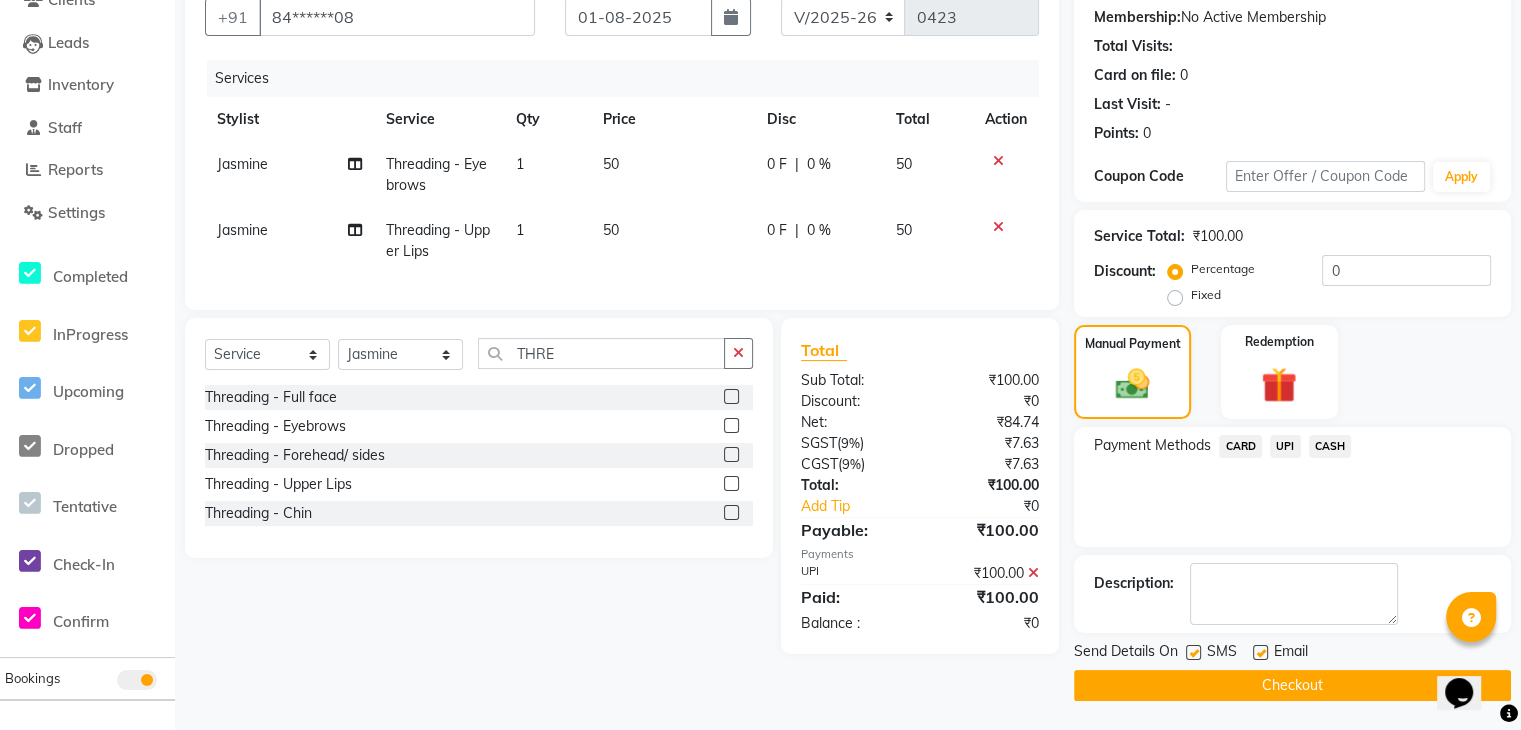 click on "Checkout" 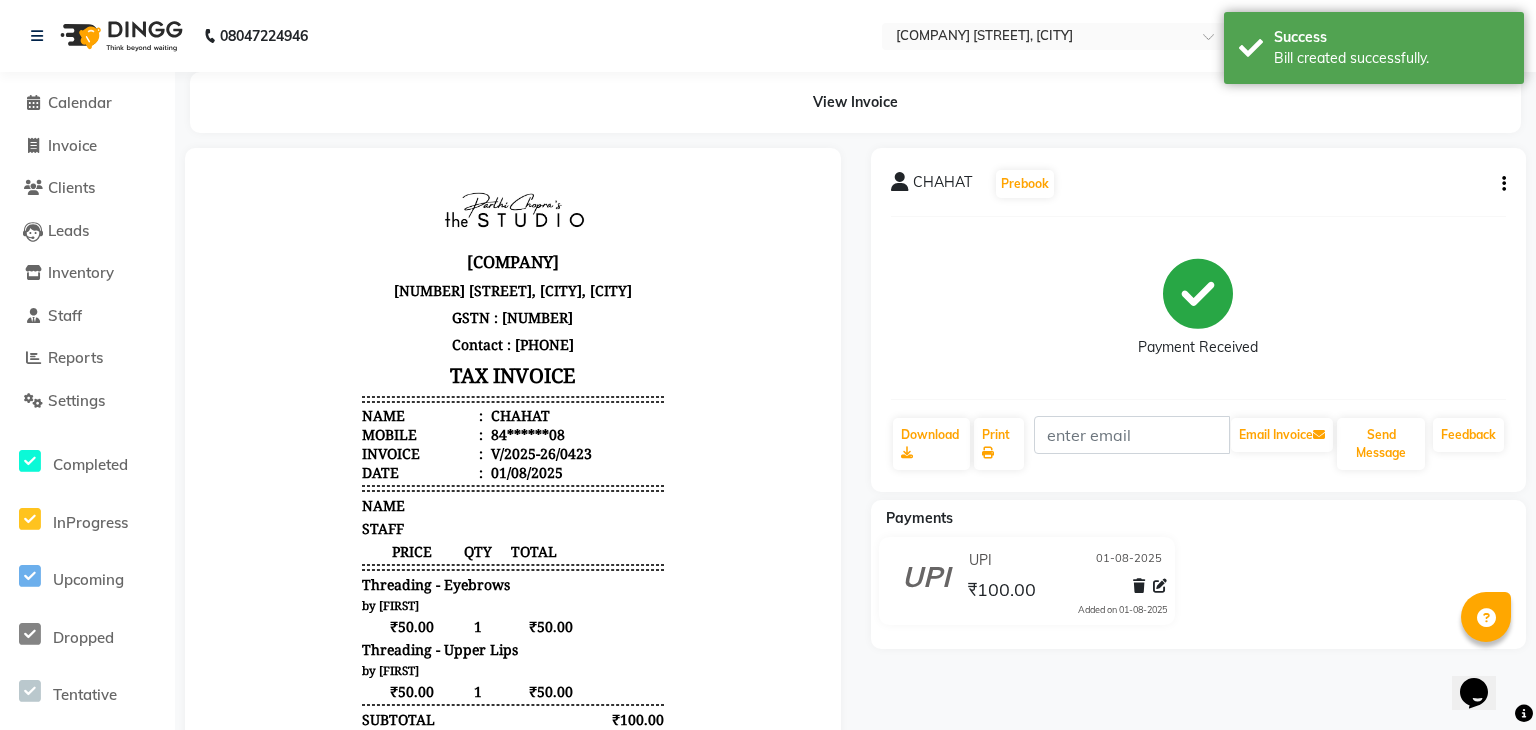 scroll, scrollTop: 0, scrollLeft: 0, axis: both 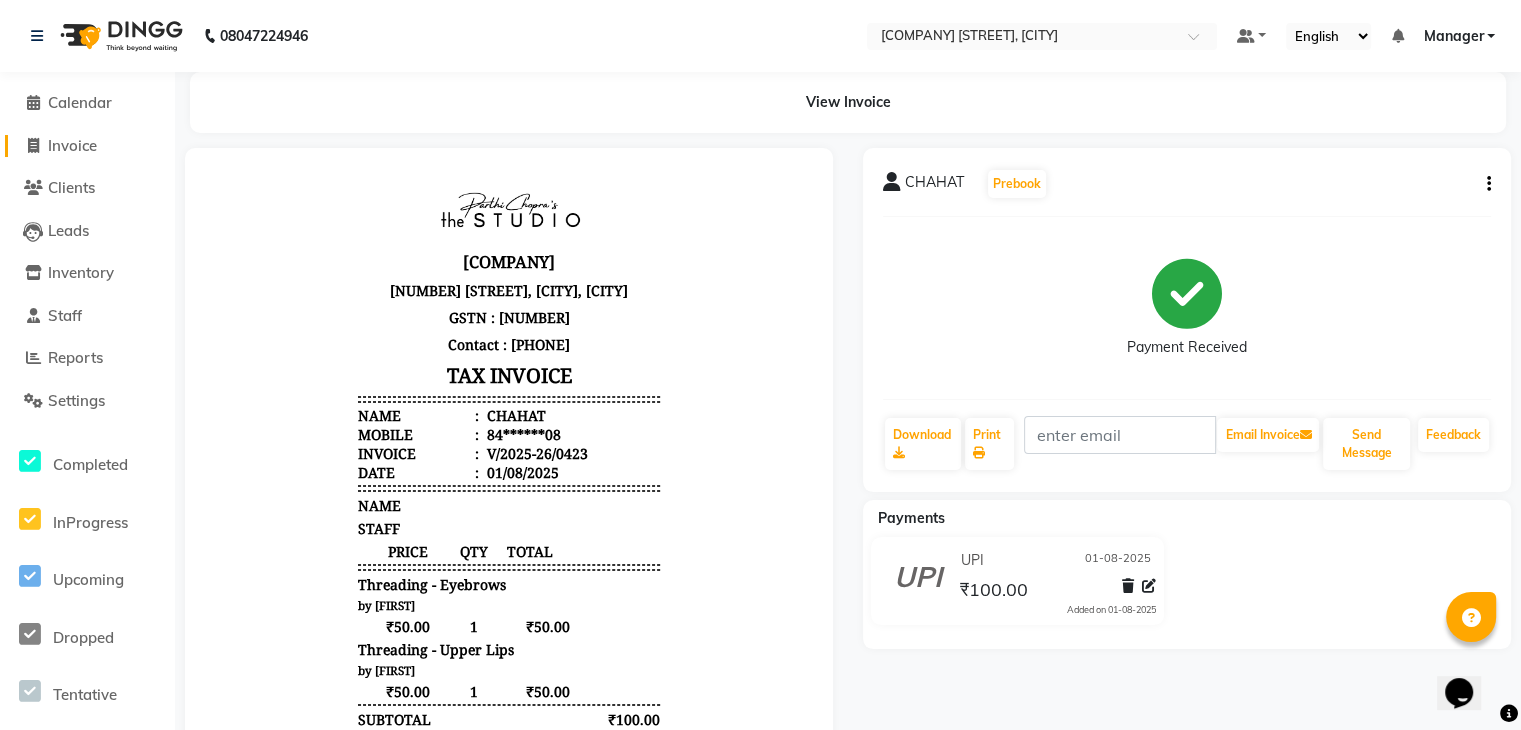 click 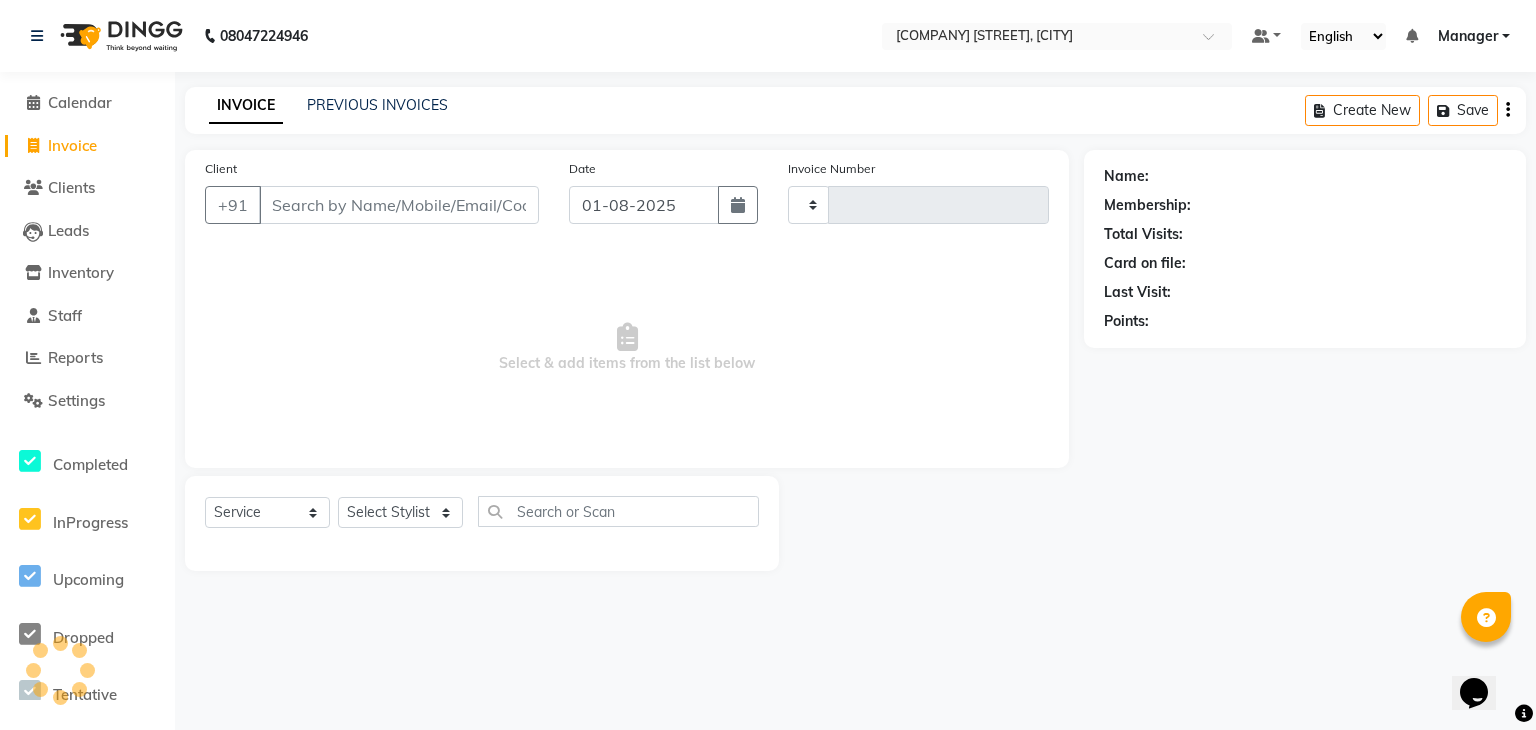 type on "0424" 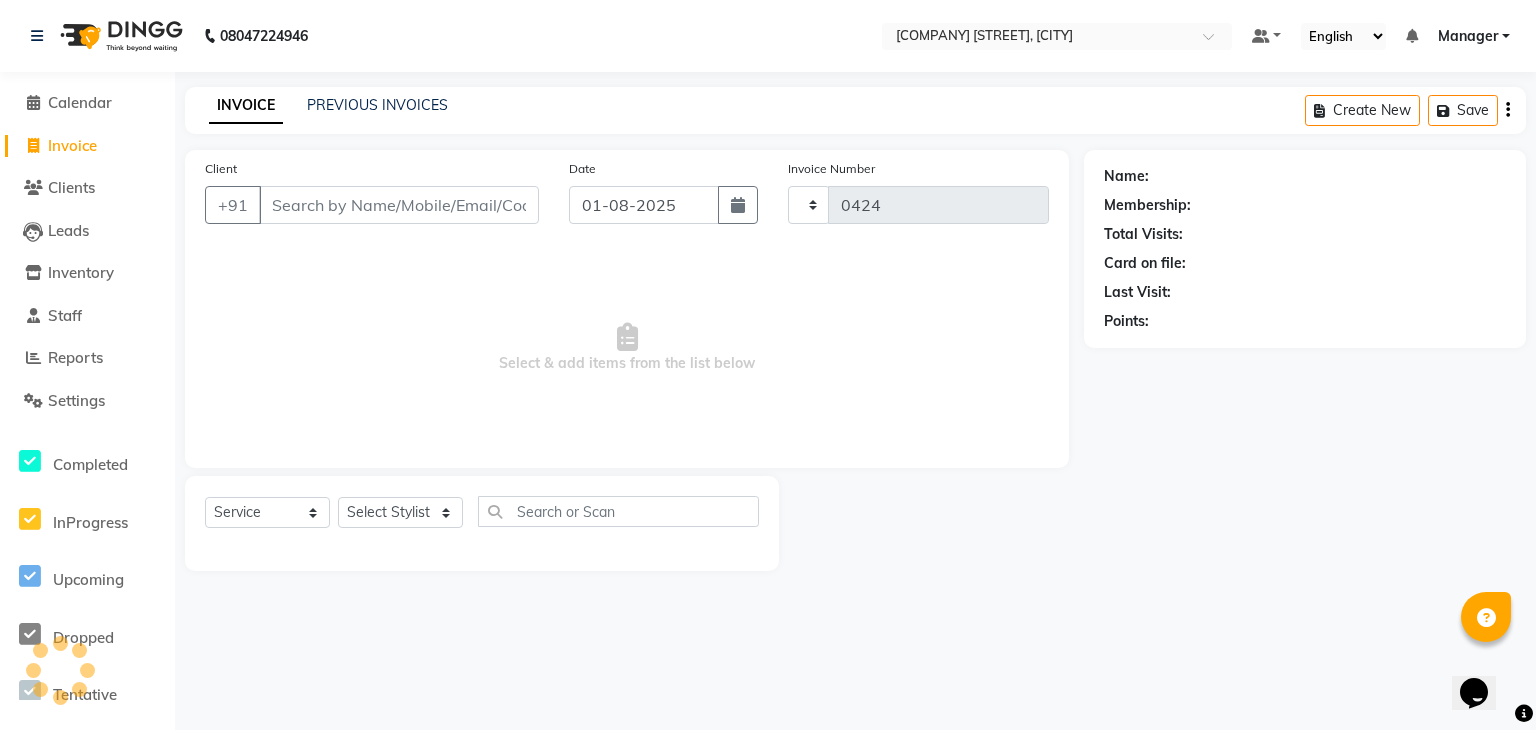 select on "8485" 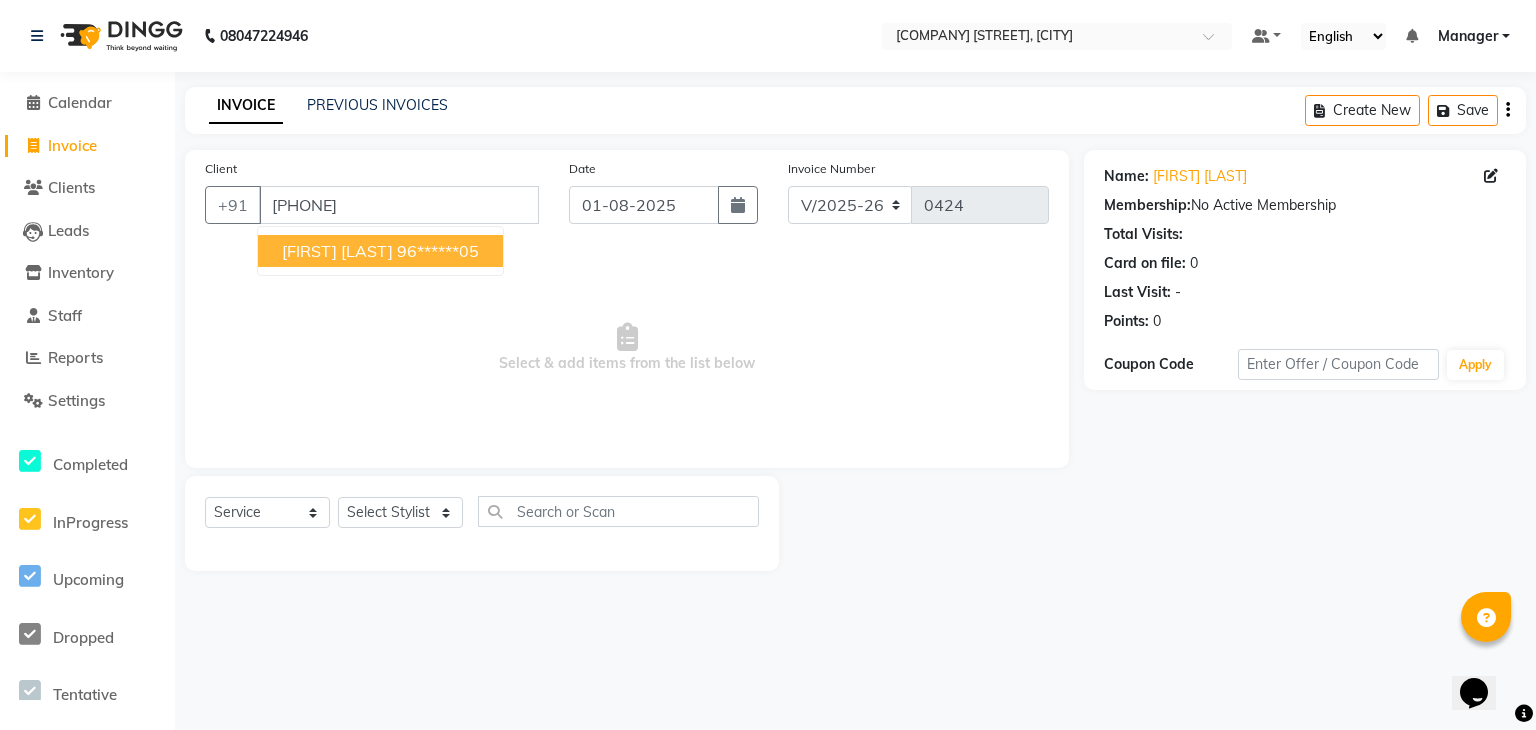 click on "96******05" at bounding box center (438, 251) 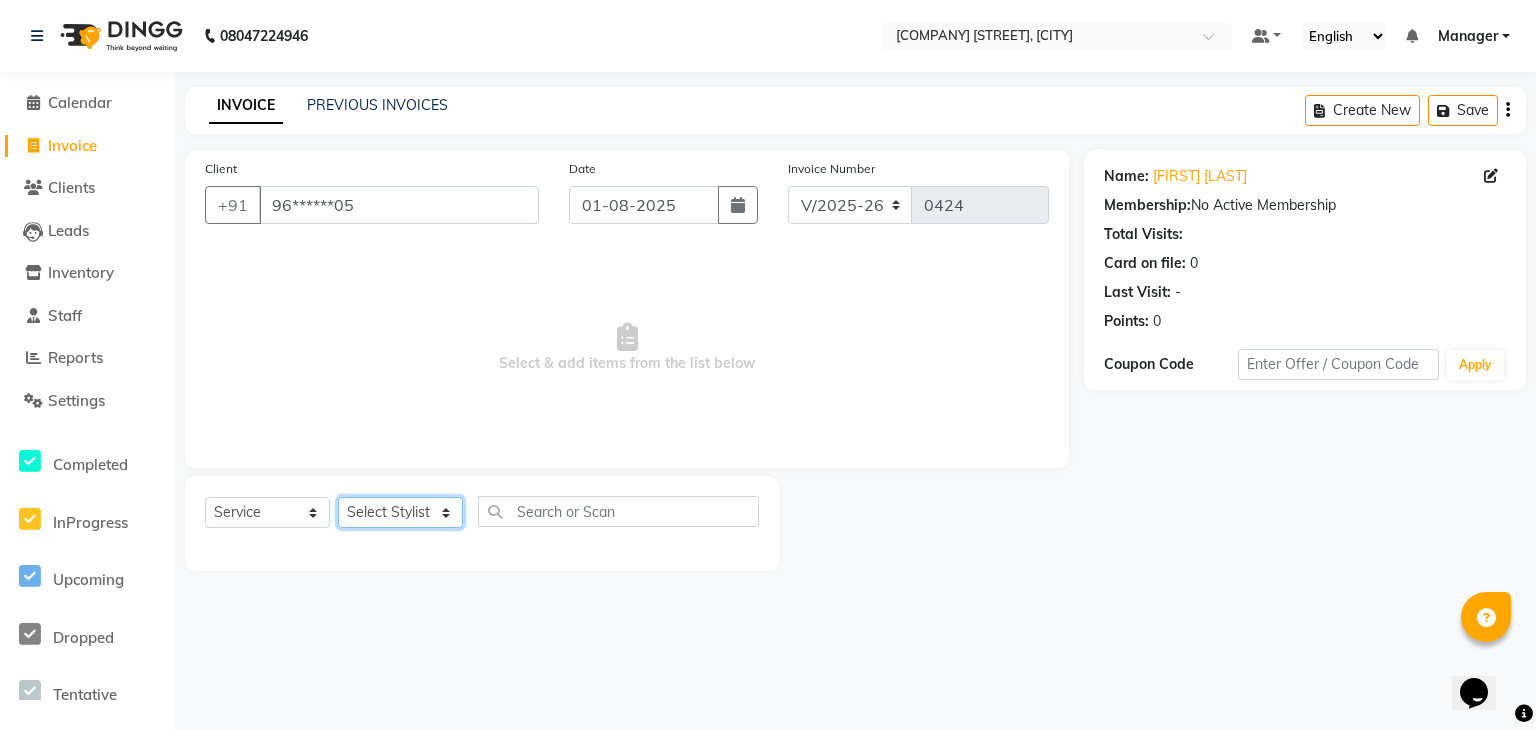 click on "Select Stylist" 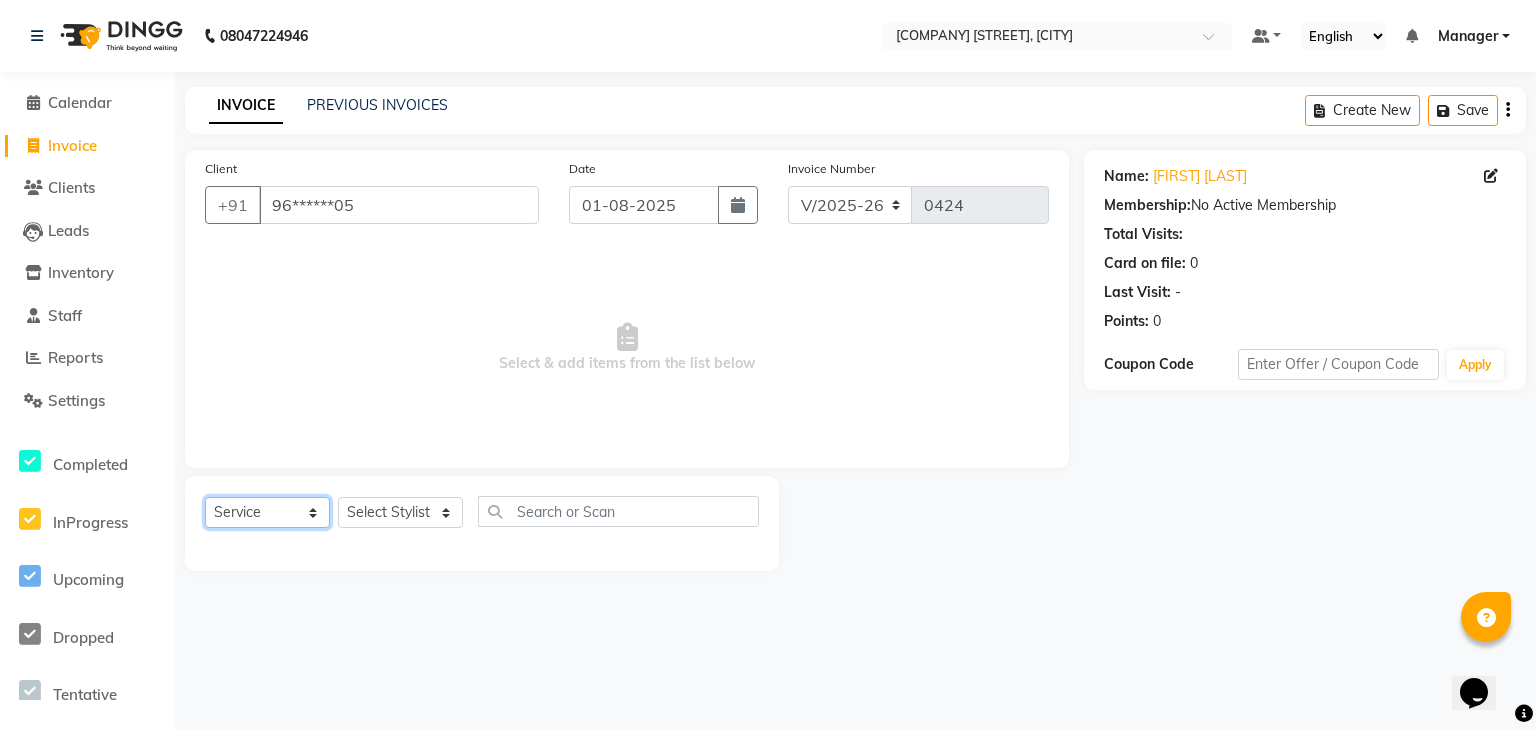 click on "Select  Service  Product  Membership  Package Voucher Prepaid Gift Card" 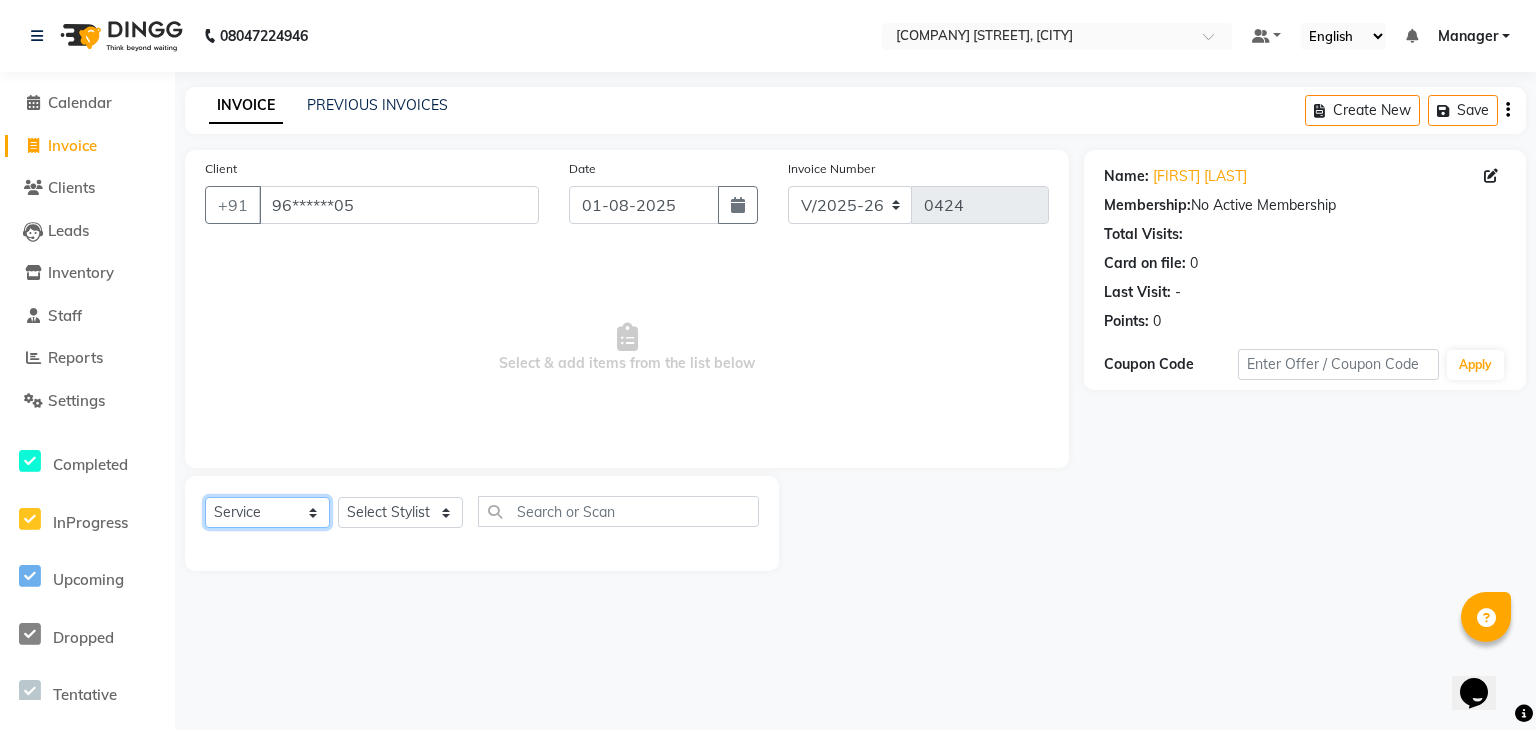 click on "Select  Service  Product  Membership  Package Voucher Prepaid Gift Card" 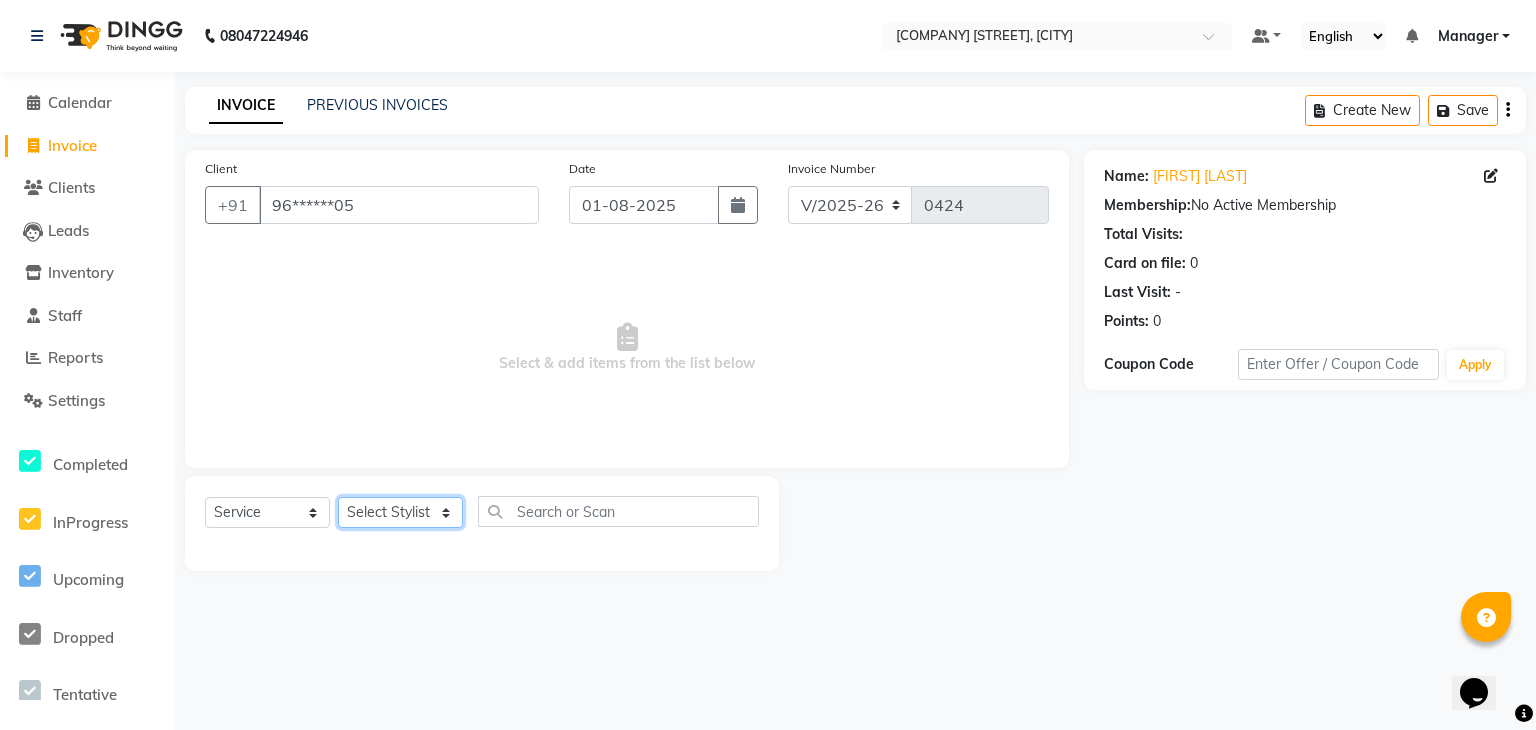 click on "Select Stylist" 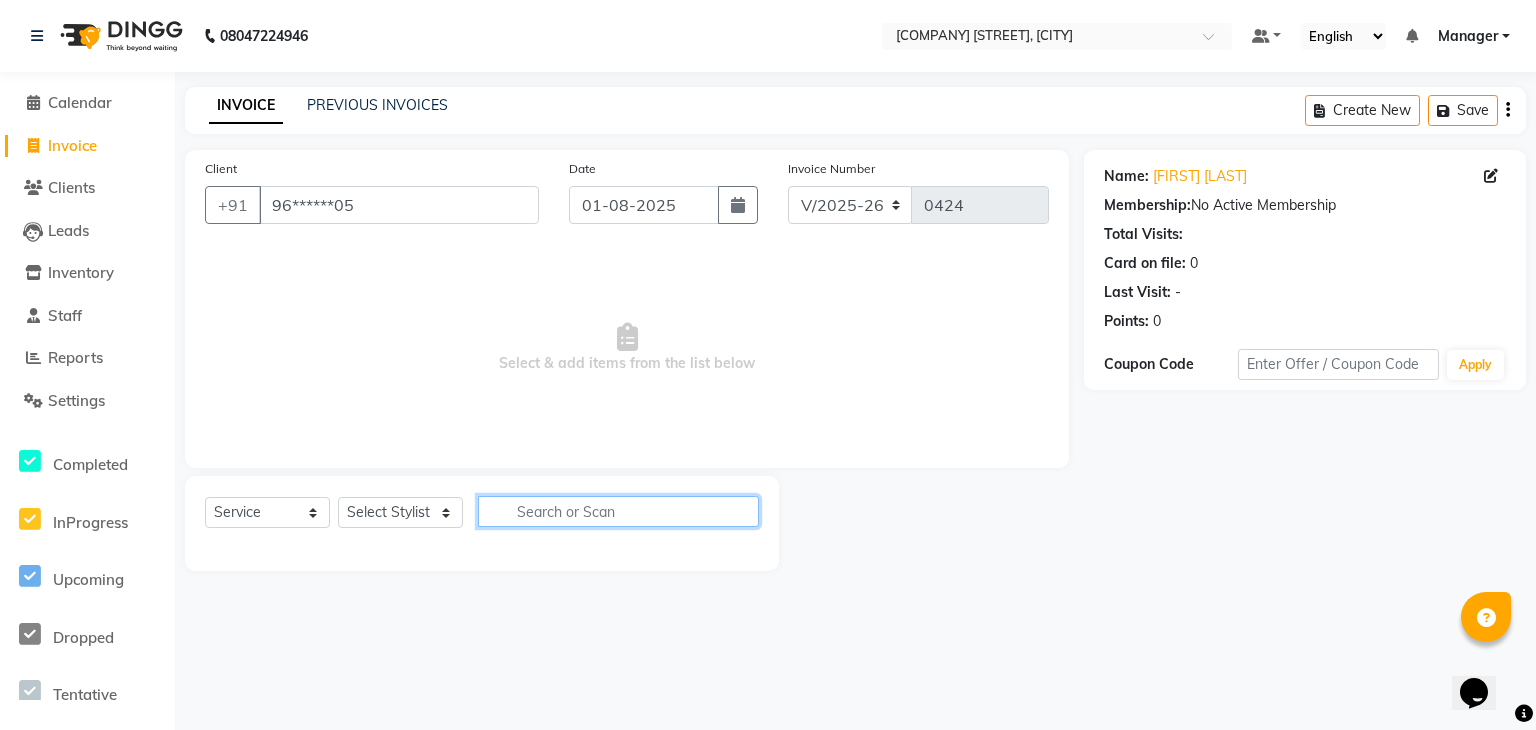 click 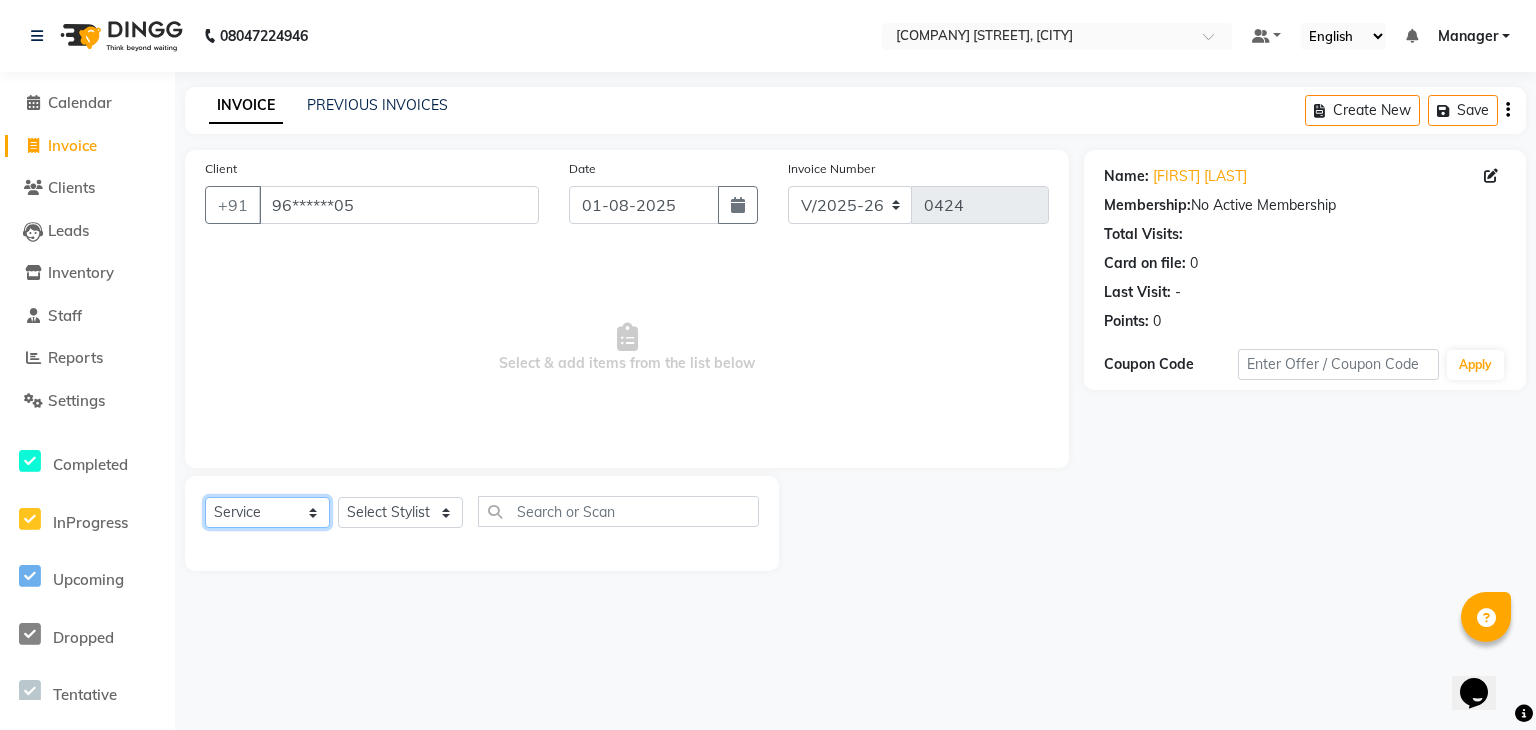 click on "Select  Service  Product  Membership  Package Voucher Prepaid Gift Card" 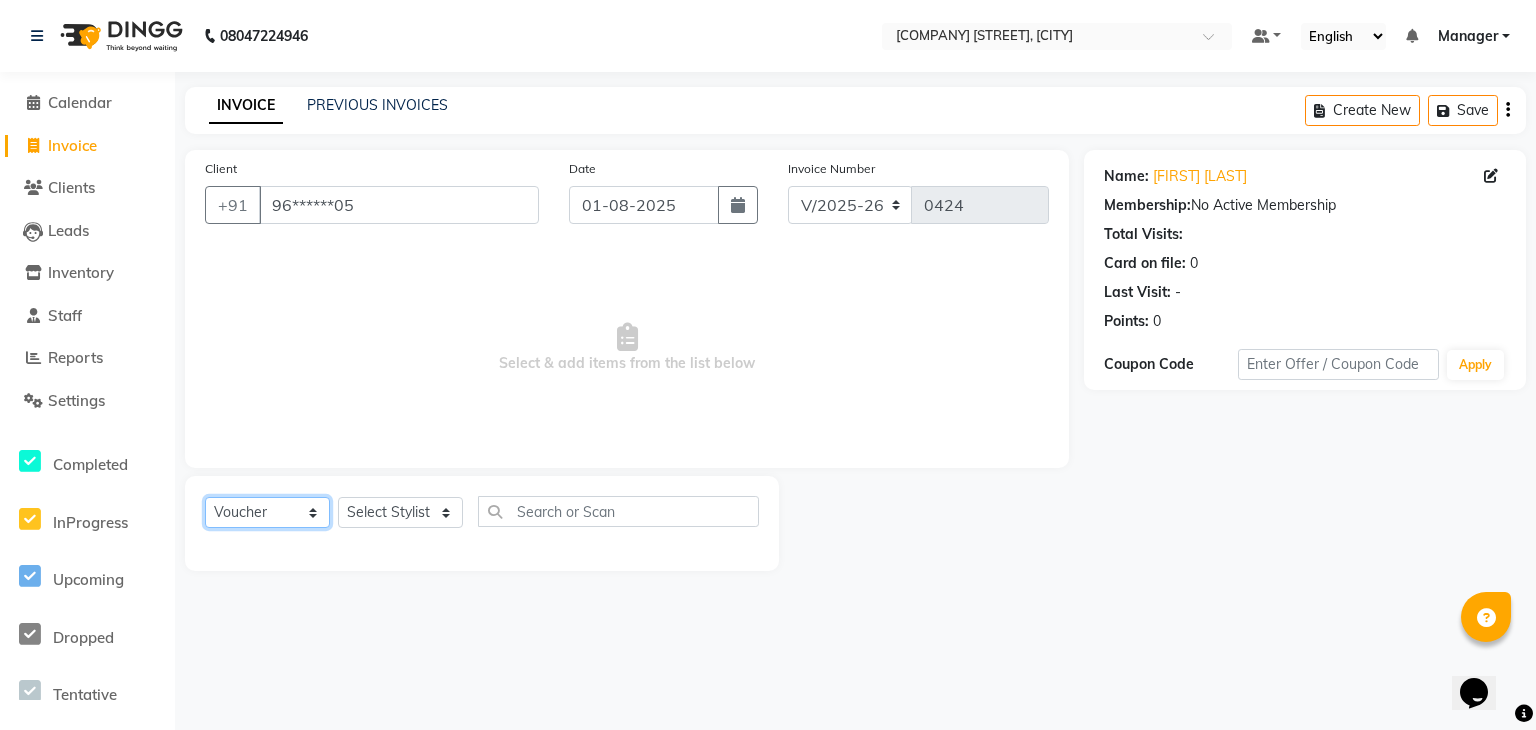 click on "Select  Service  Product  Membership  Package Voucher Prepaid Gift Card" 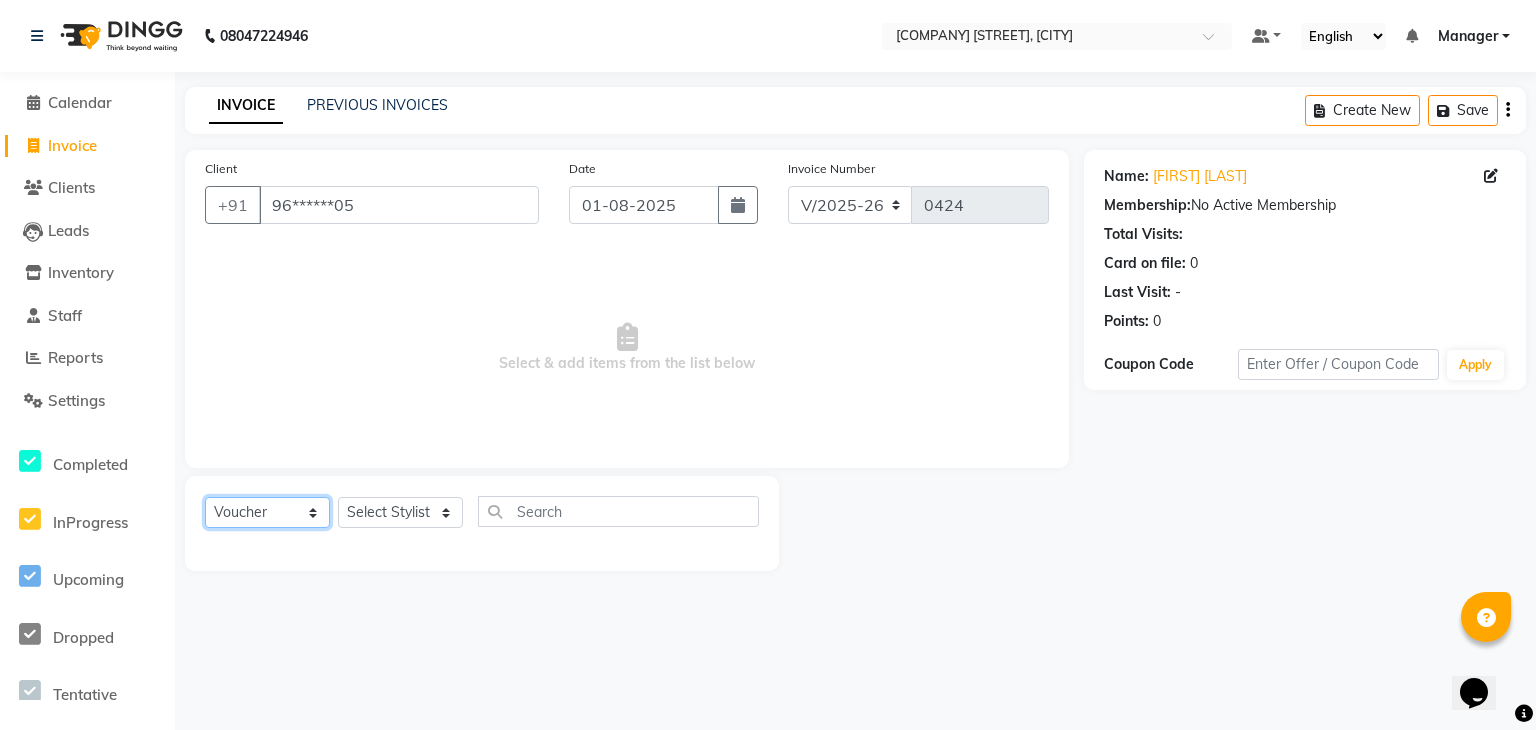 click on "Select  Service  Product  Membership  Package Voucher Prepaid Gift Card" 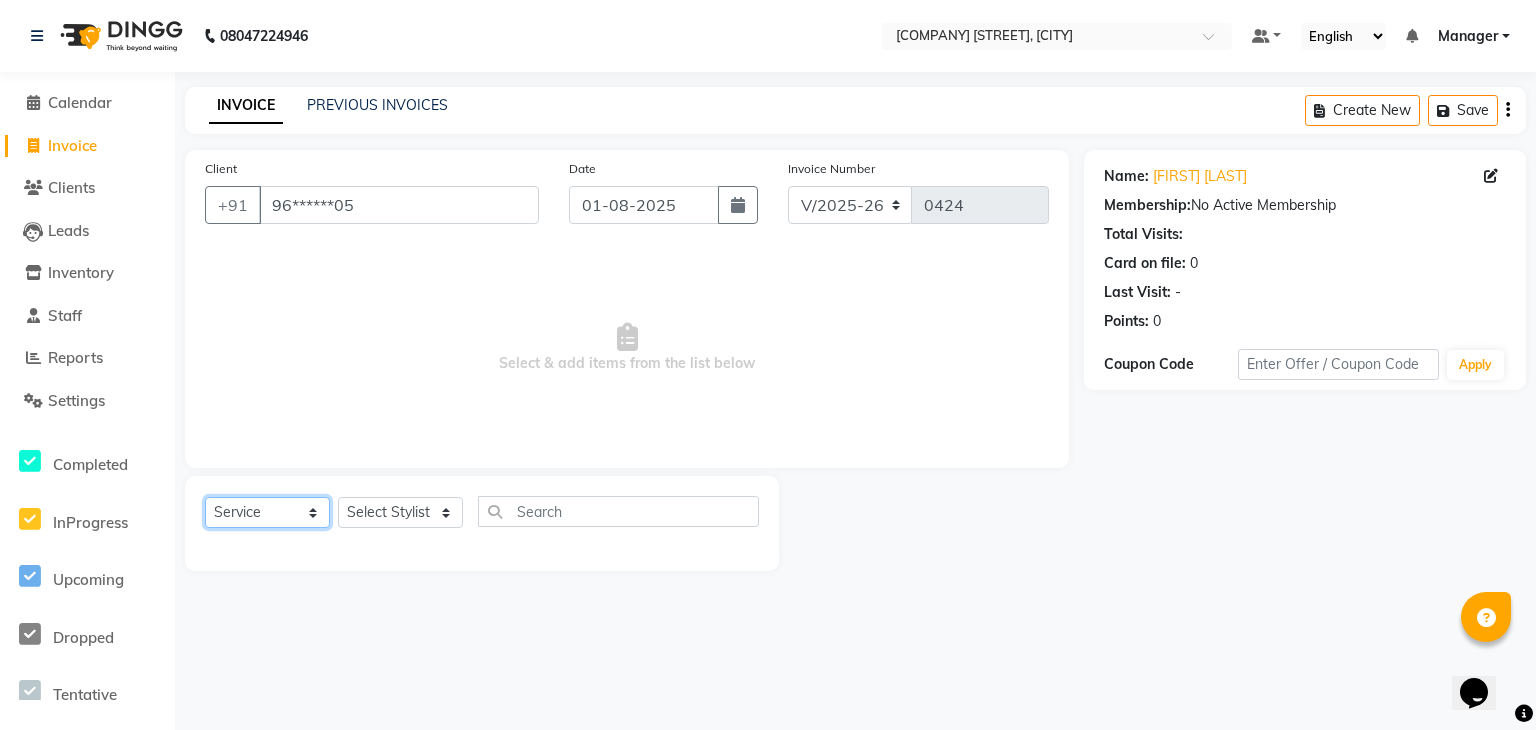 click on "Select  Service  Product  Membership  Package Voucher Prepaid Gift Card" 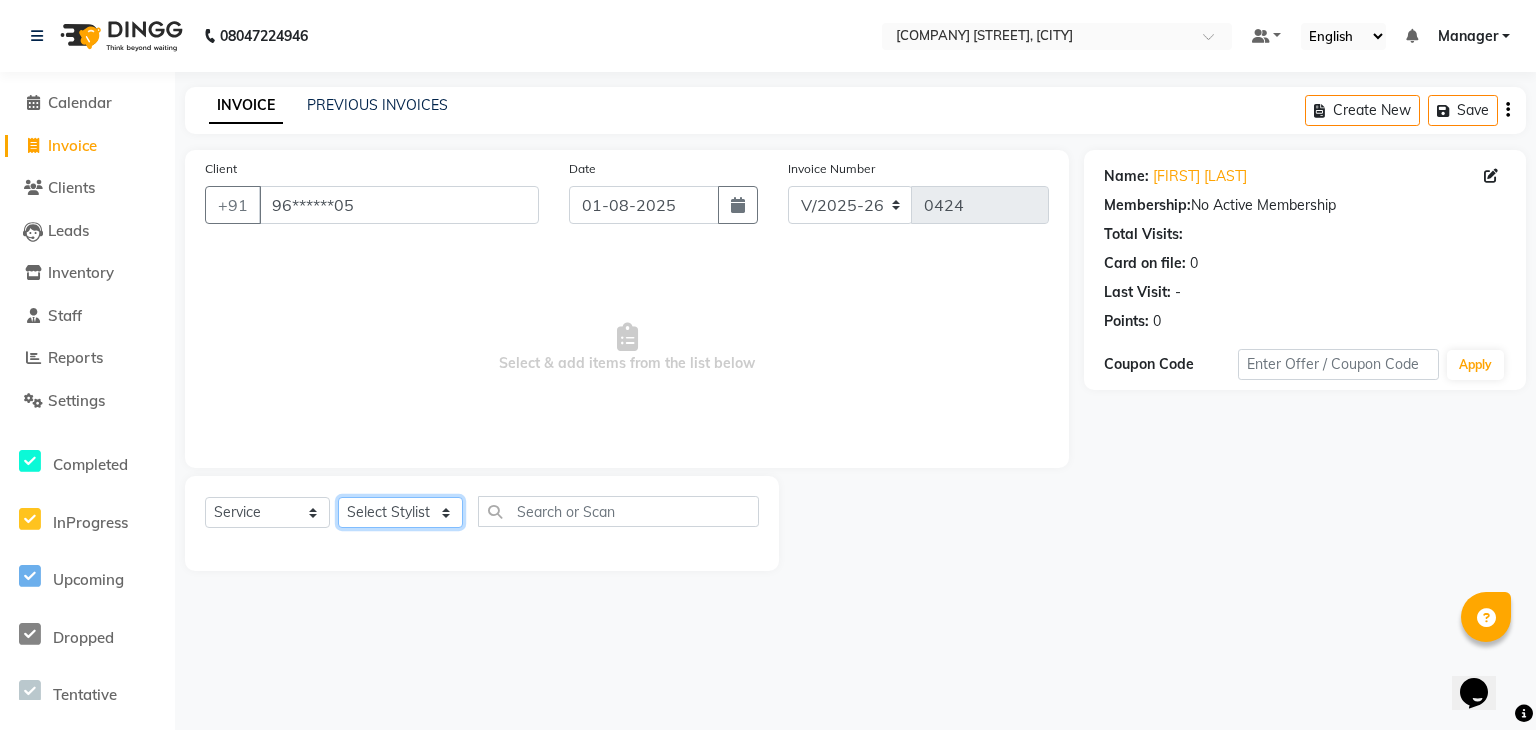click on "Select Stylist" 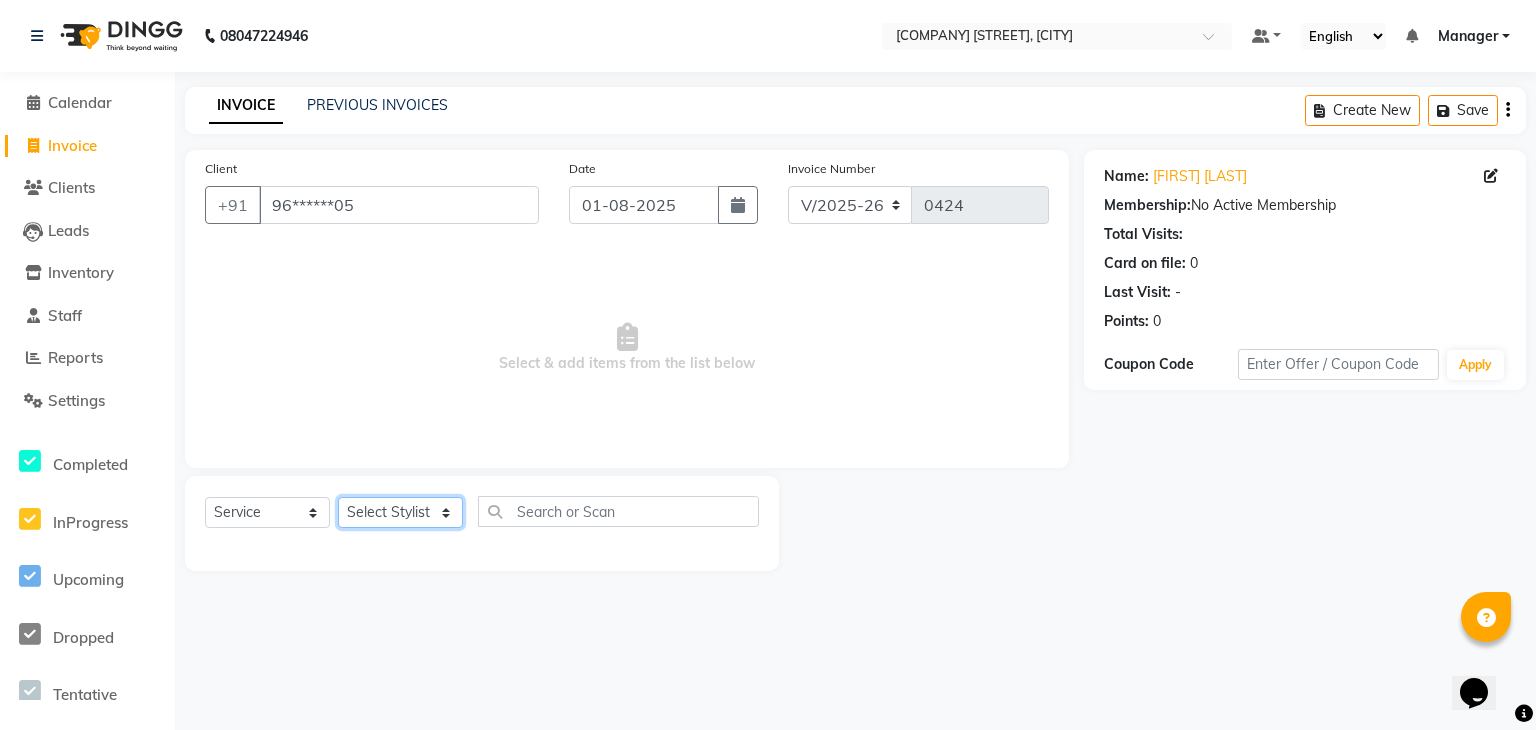 click on "Select Stylist" 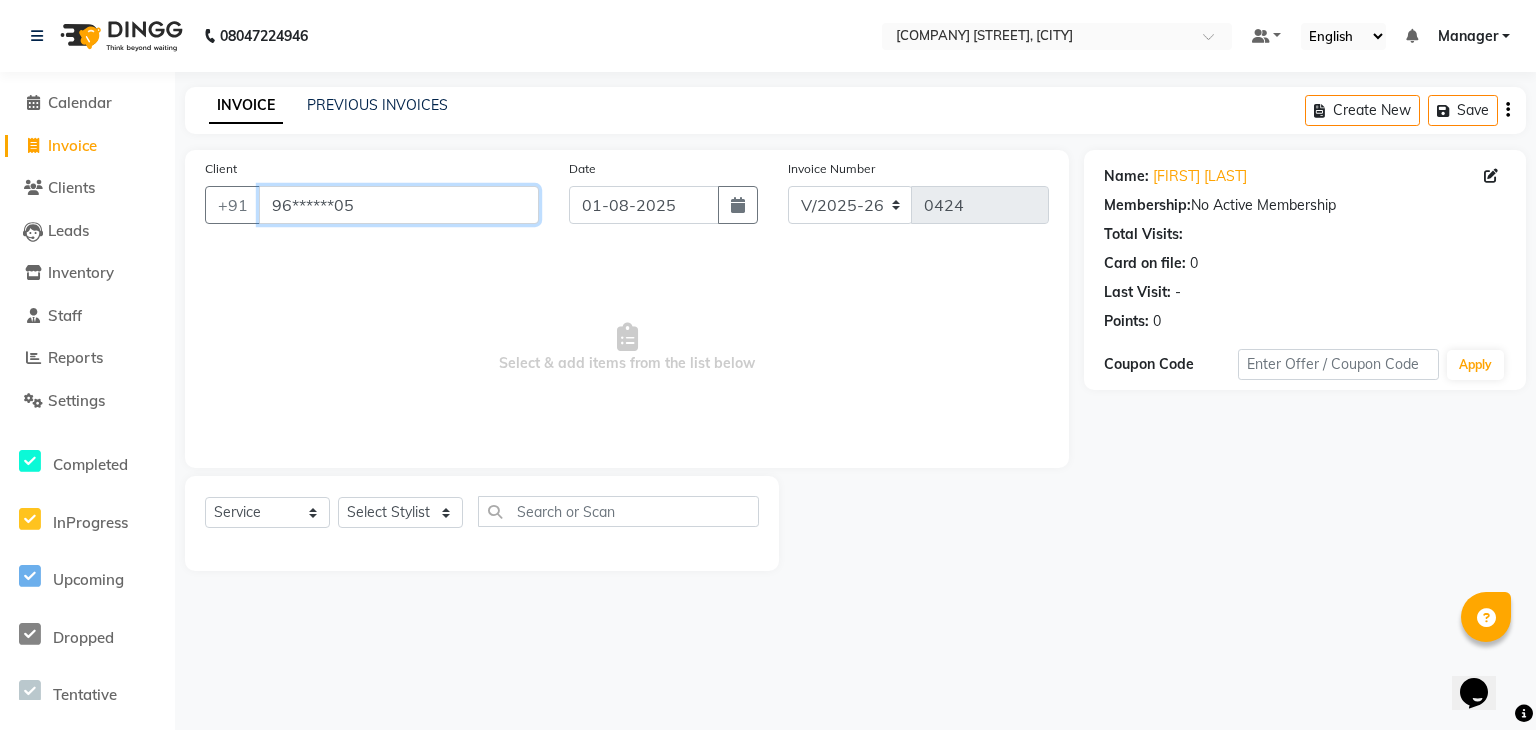 click on "96******05" at bounding box center (399, 205) 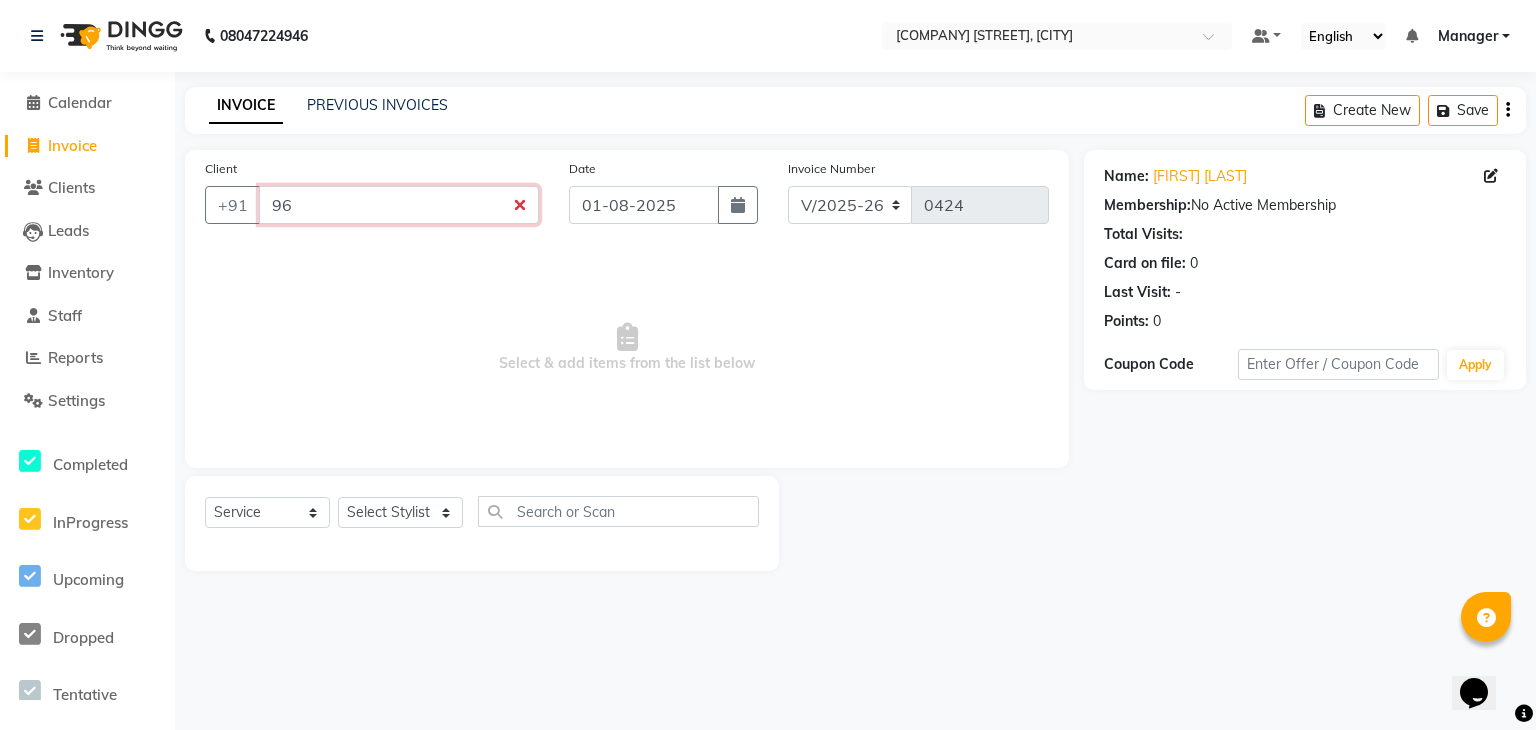 type on "9" 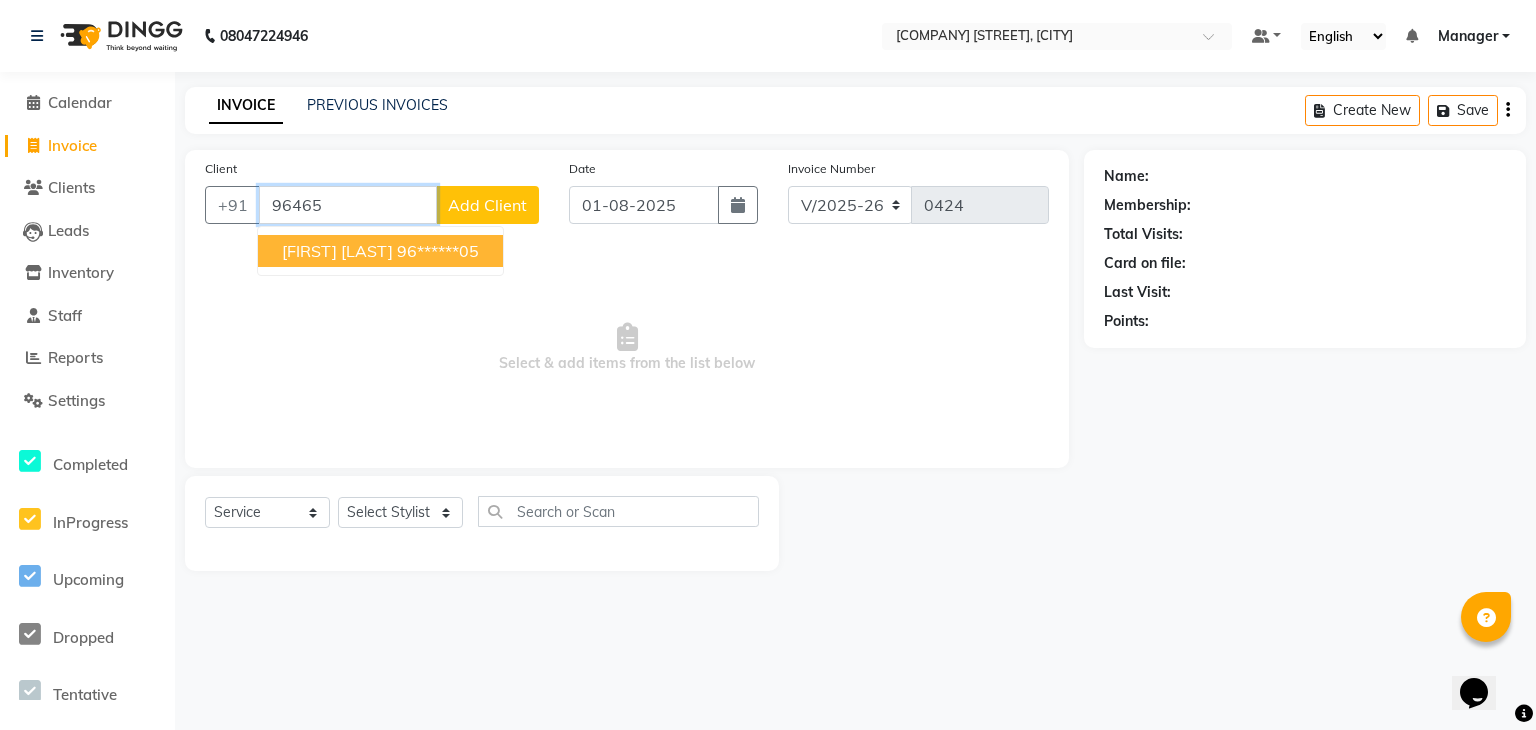 click on "96******05" at bounding box center [438, 251] 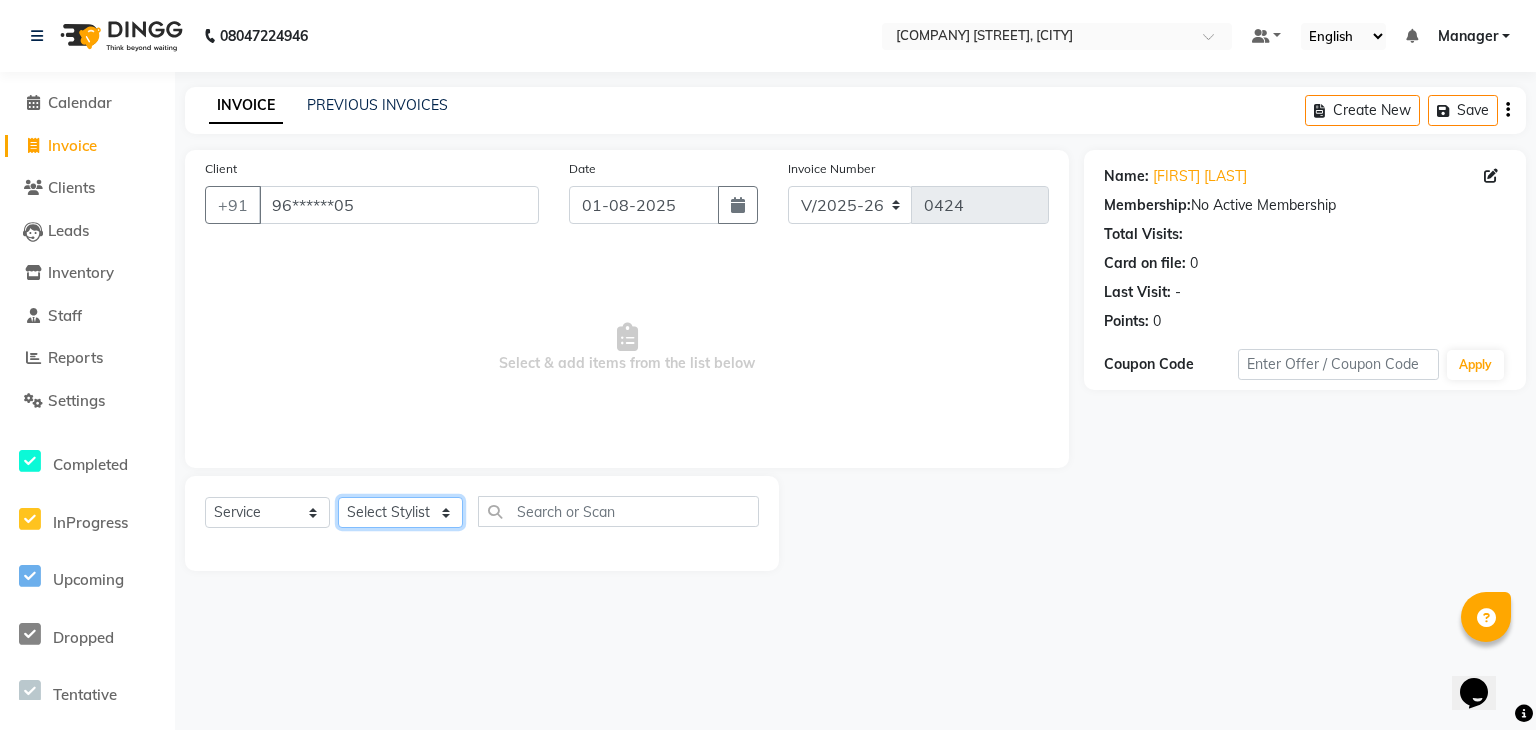 click on "Select Stylist" 